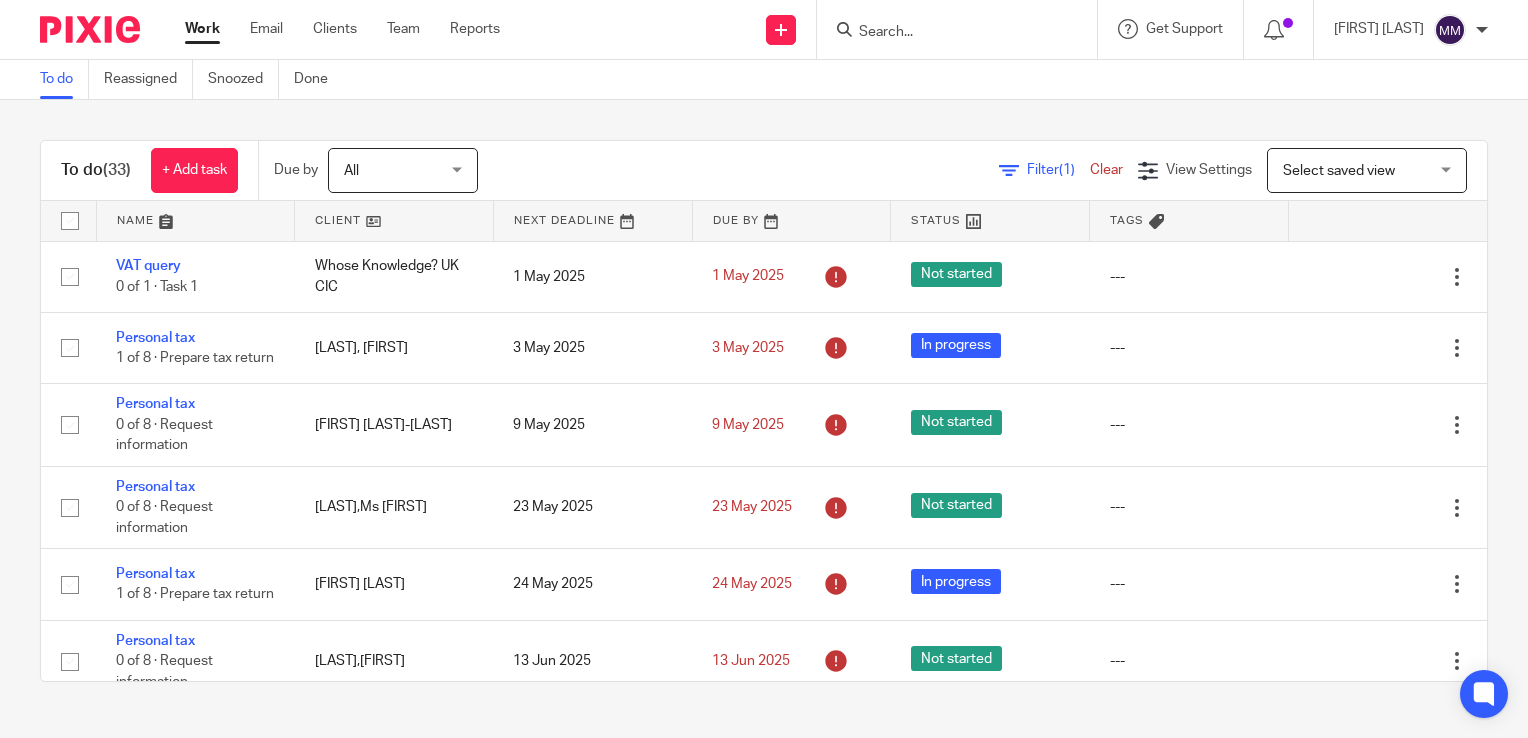 scroll, scrollTop: 0, scrollLeft: 0, axis: both 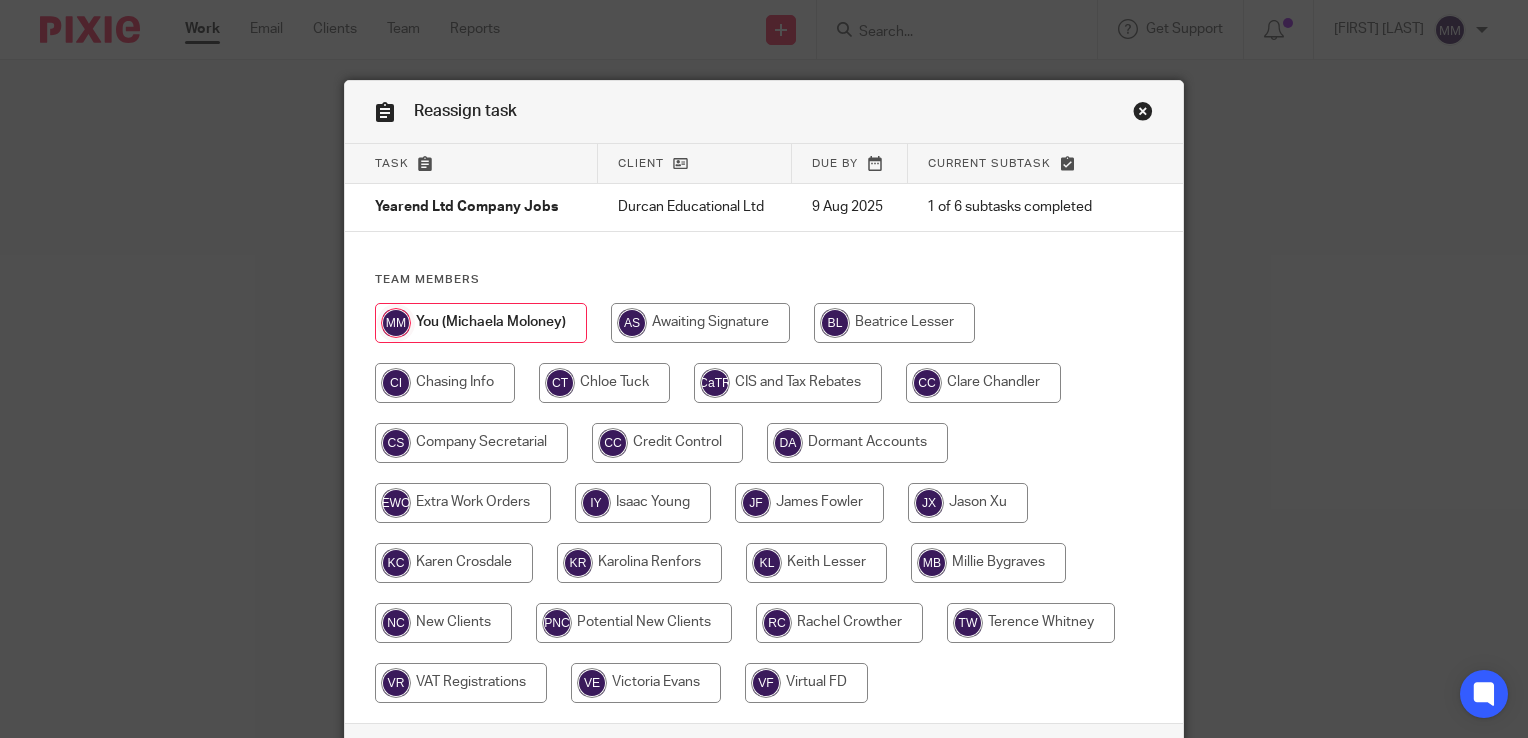 click at bounding box center [816, 563] 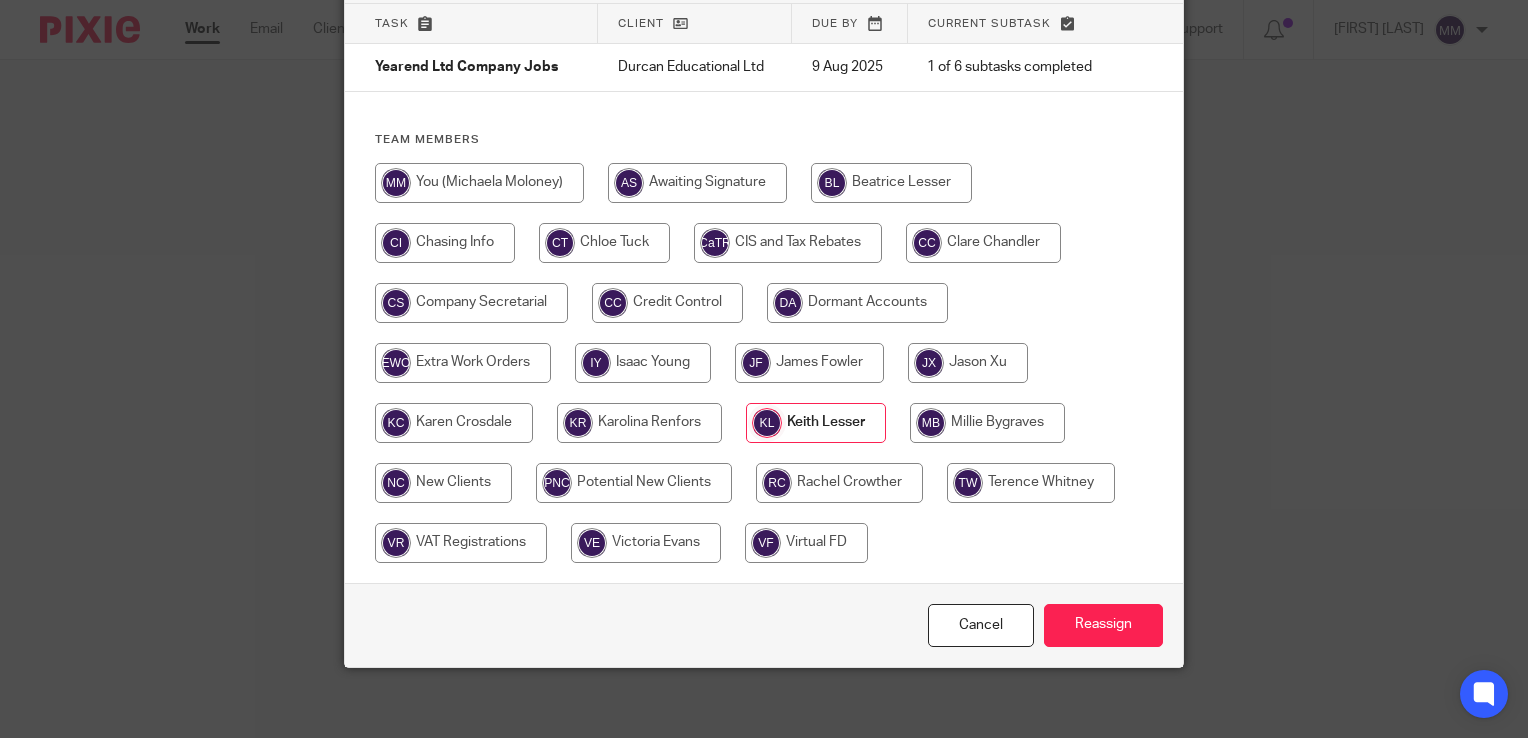 scroll, scrollTop: 143, scrollLeft: 0, axis: vertical 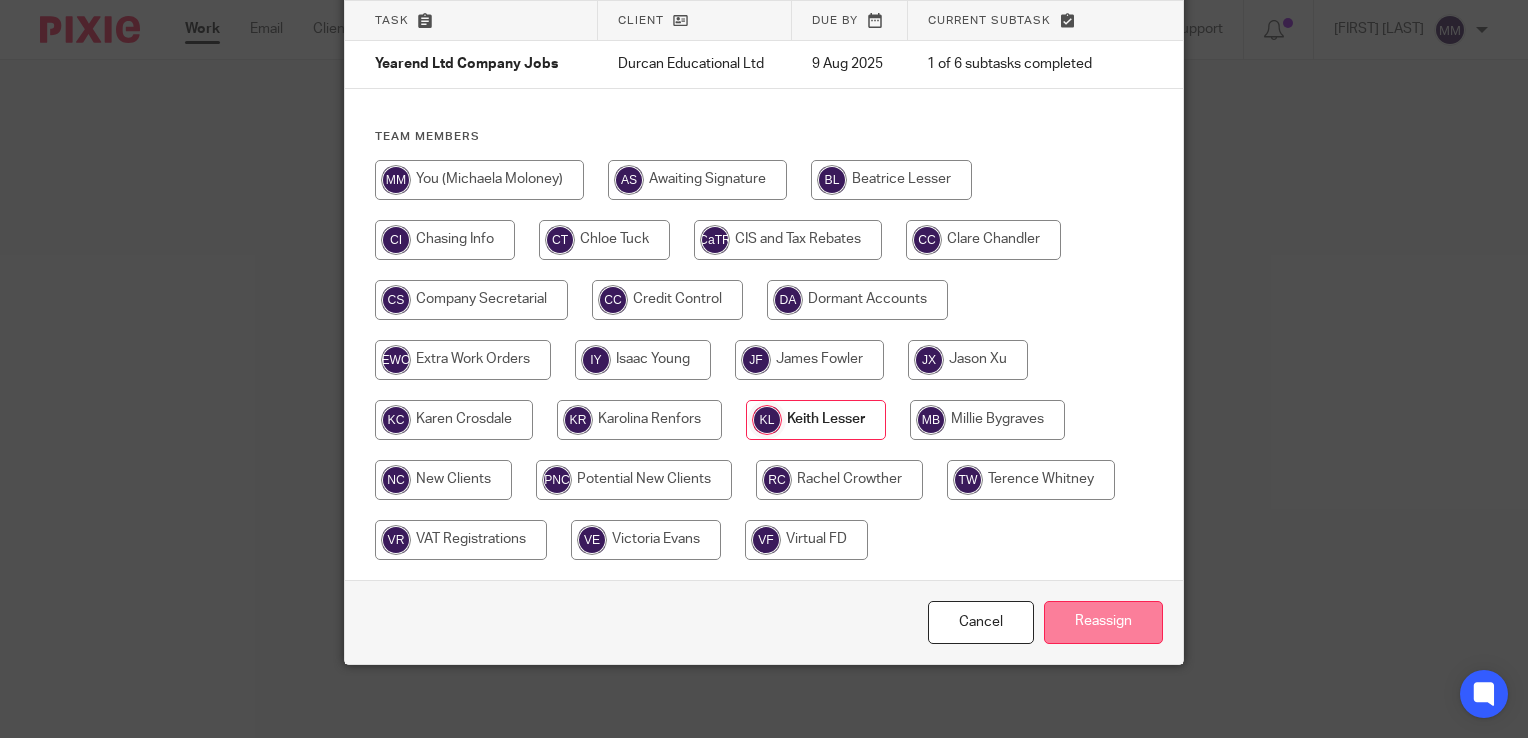 click on "Reassign" at bounding box center (1103, 622) 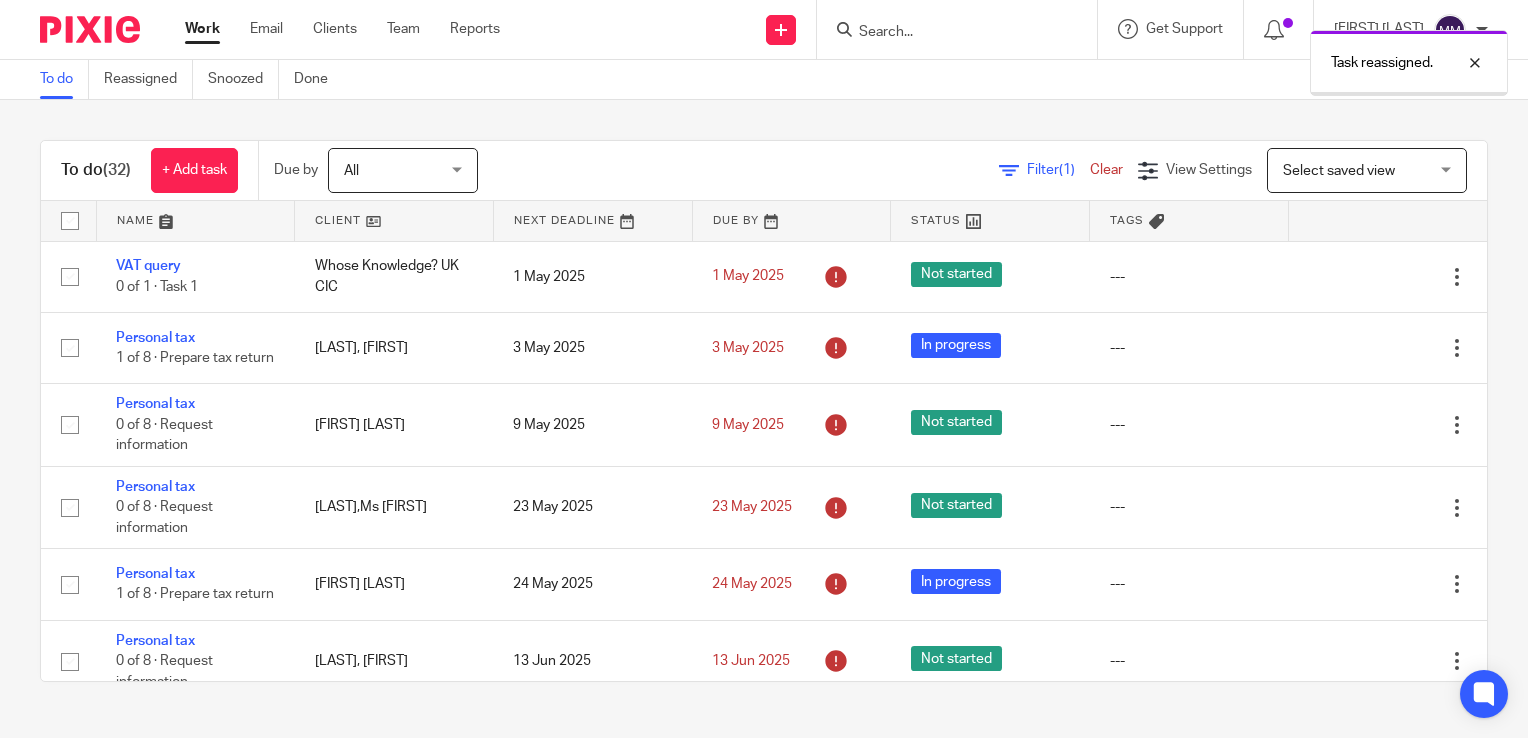 scroll, scrollTop: 0, scrollLeft: 0, axis: both 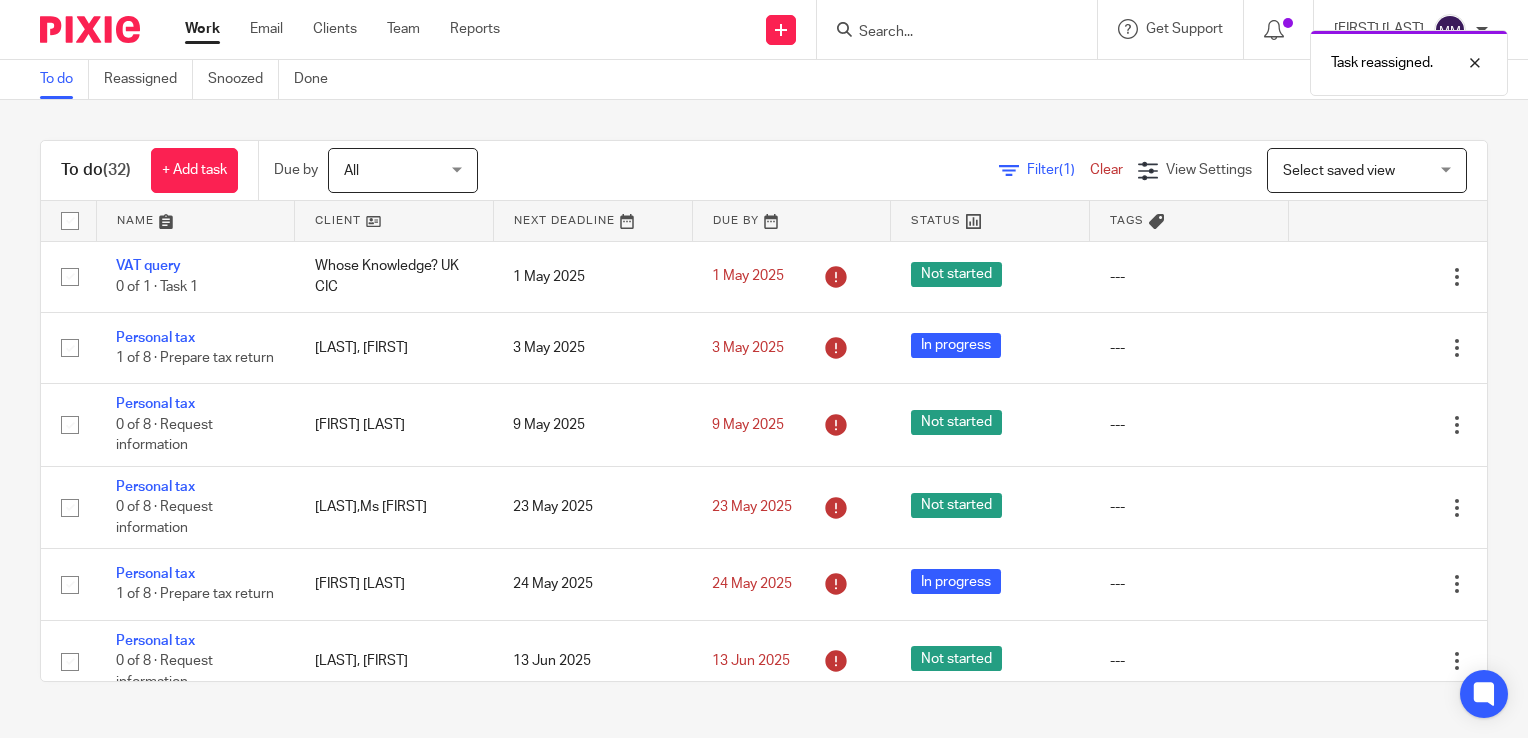 click at bounding box center (394, 221) 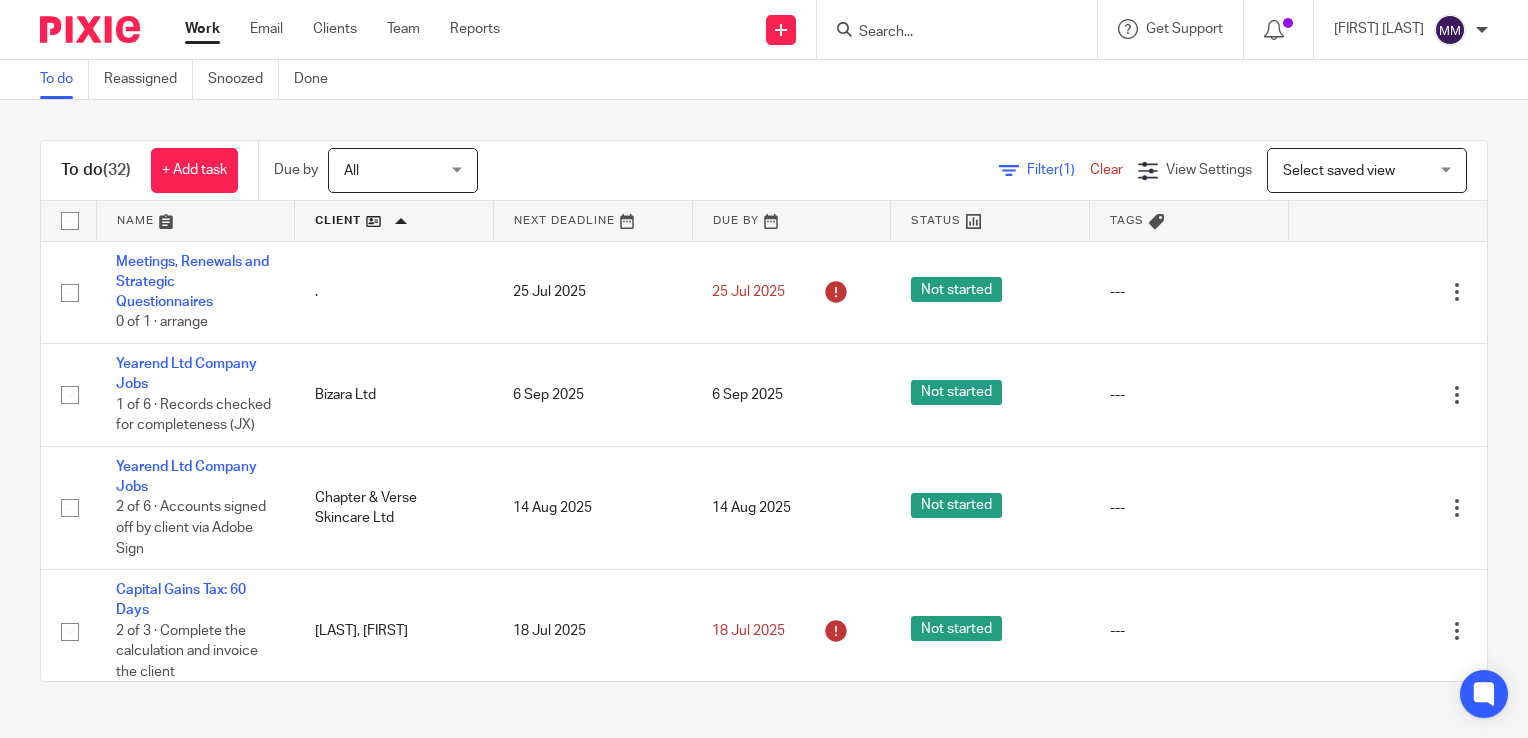 scroll, scrollTop: 0, scrollLeft: 0, axis: both 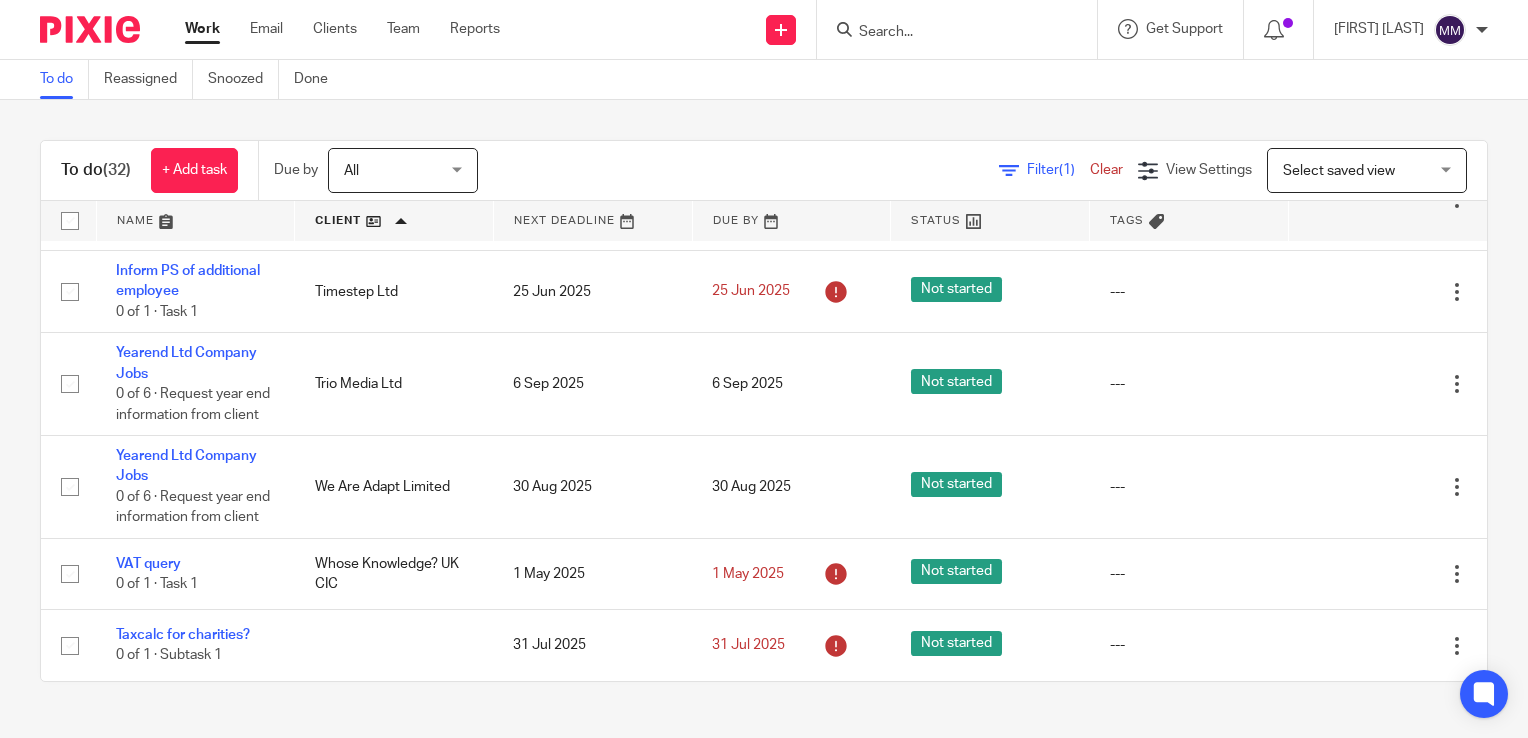 click at bounding box center (947, 33) 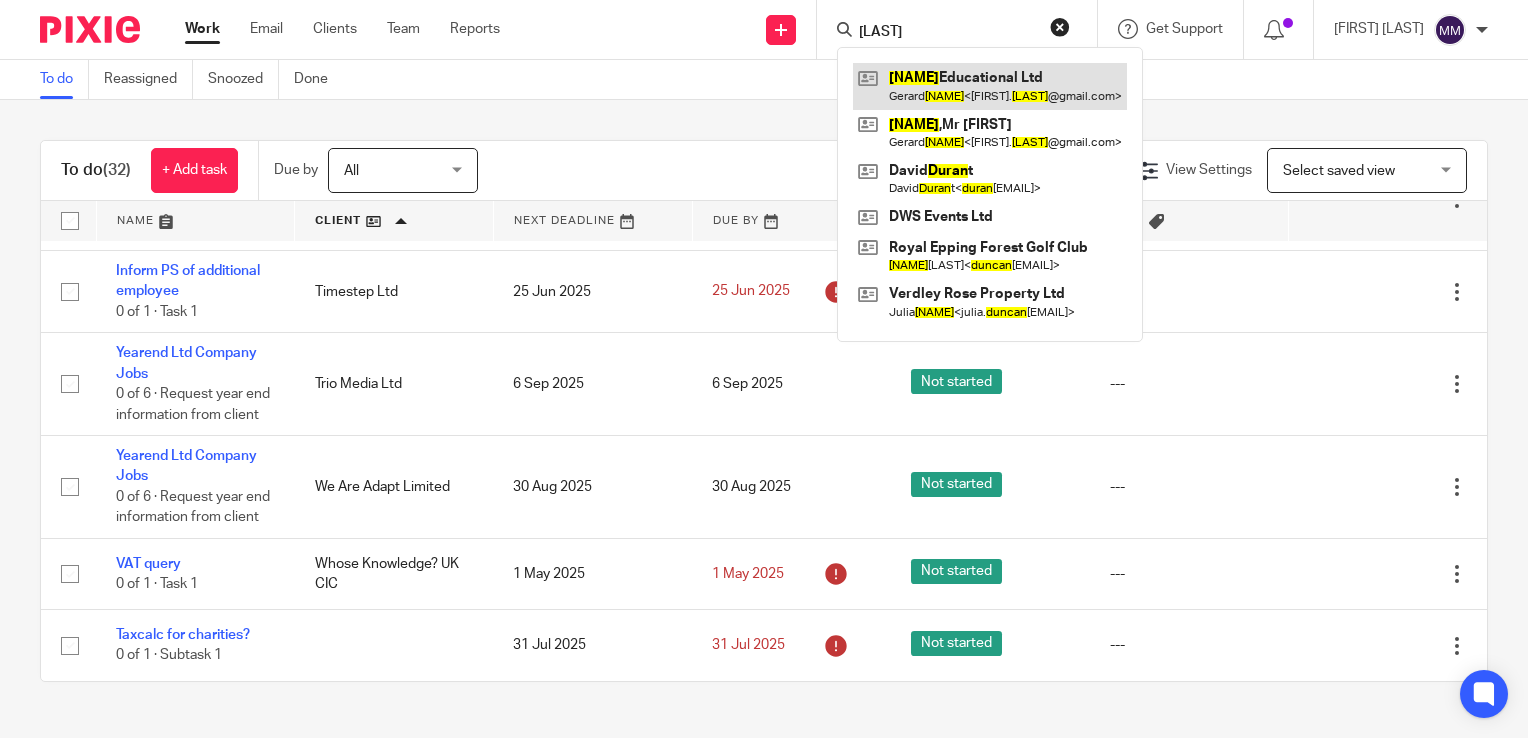 type on "durcan" 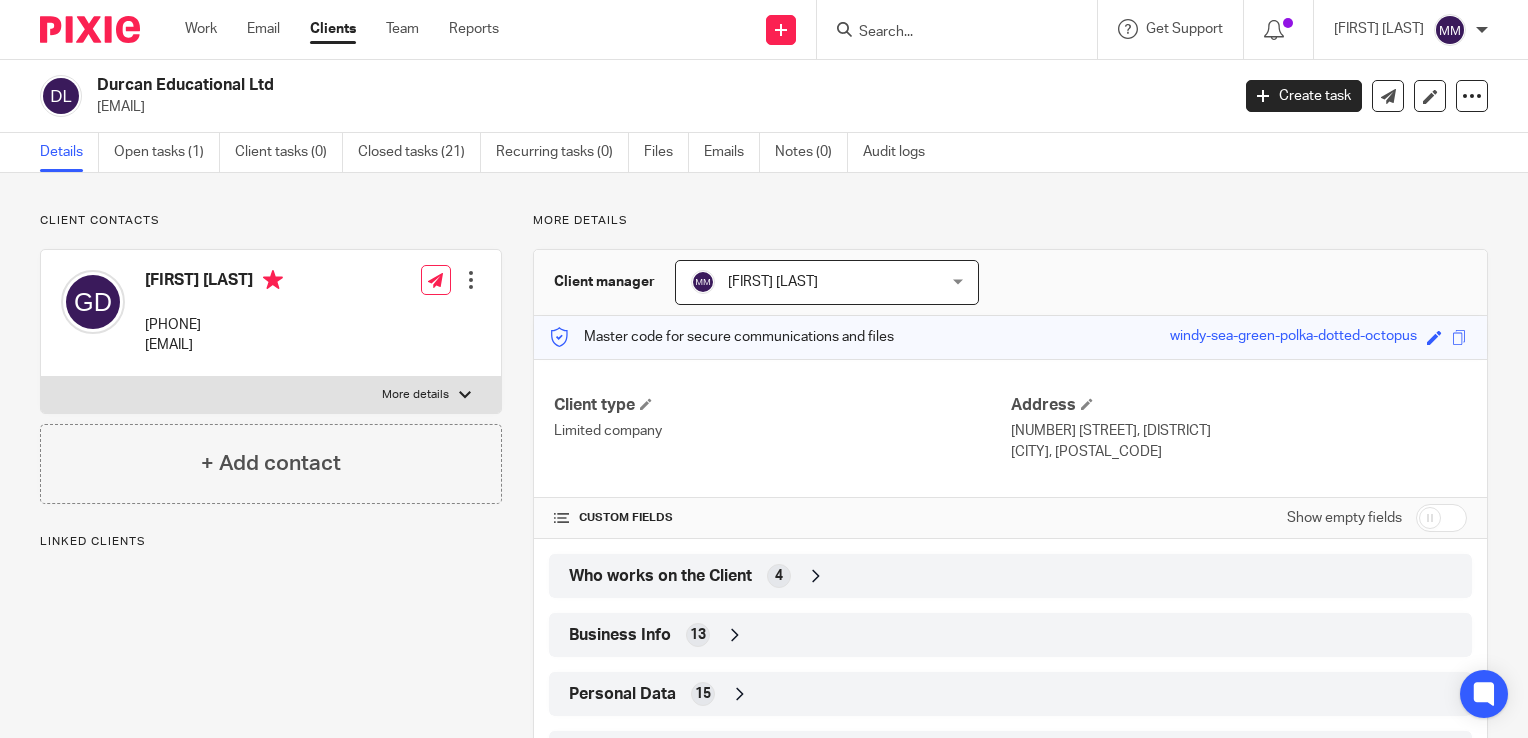scroll, scrollTop: 0, scrollLeft: 0, axis: both 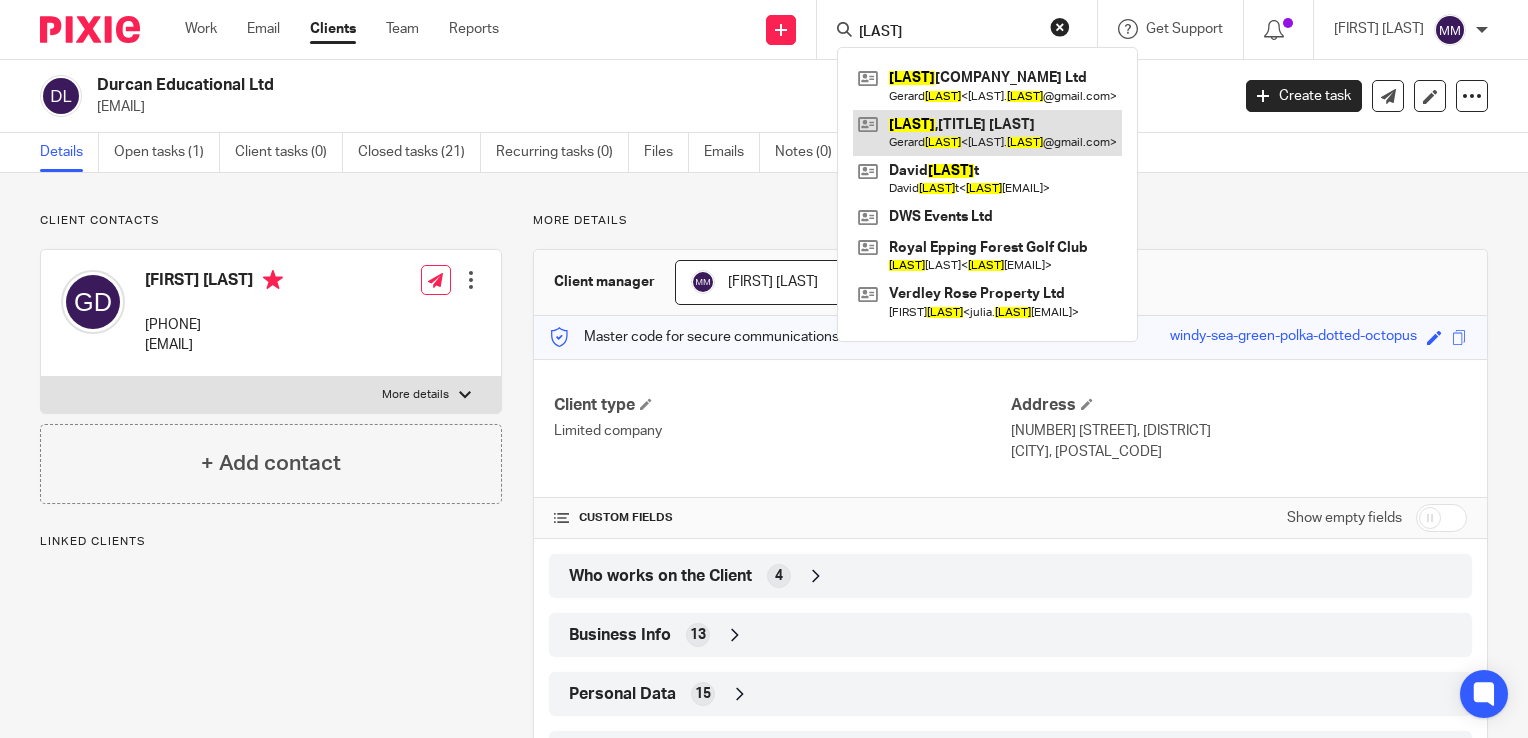 type on "[LAST]" 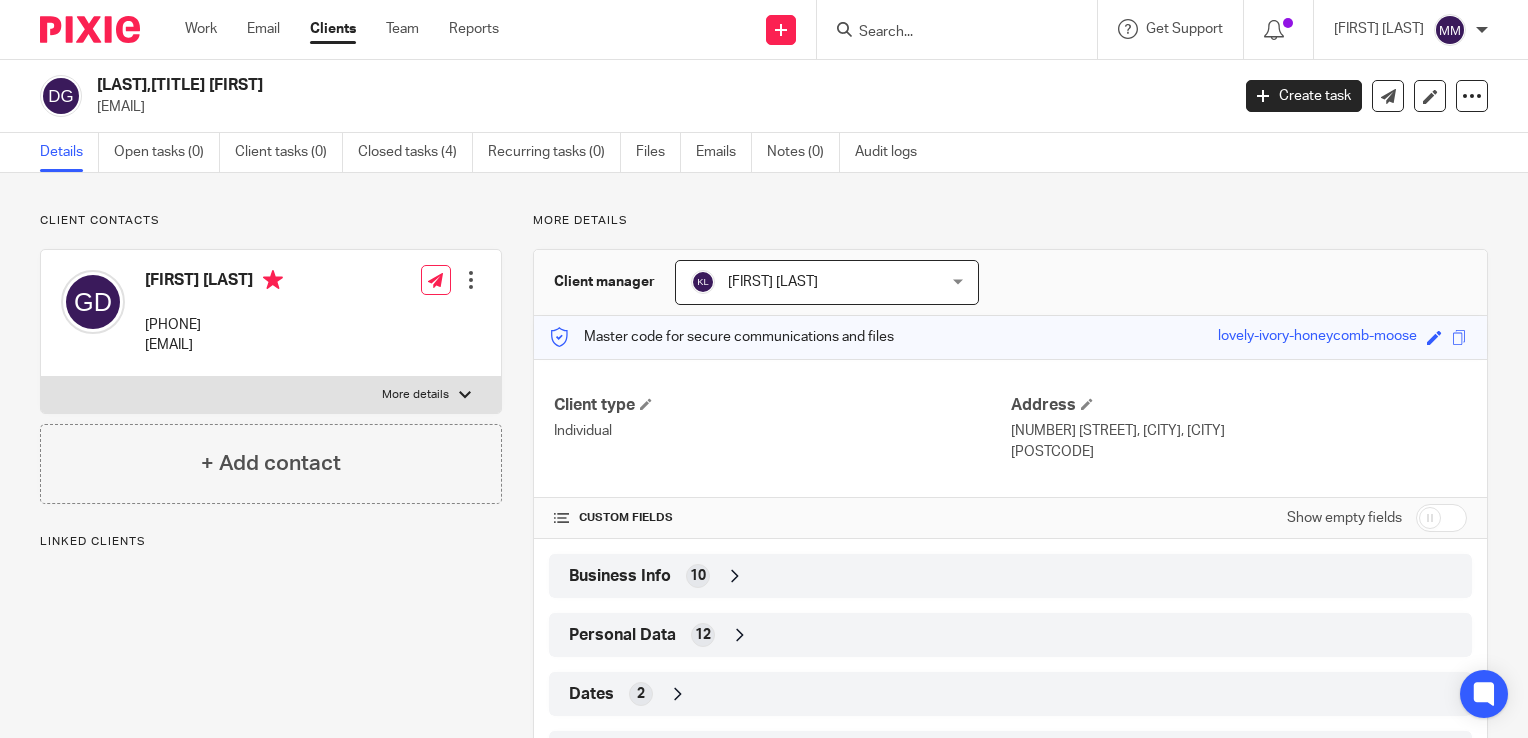 scroll, scrollTop: 0, scrollLeft: 0, axis: both 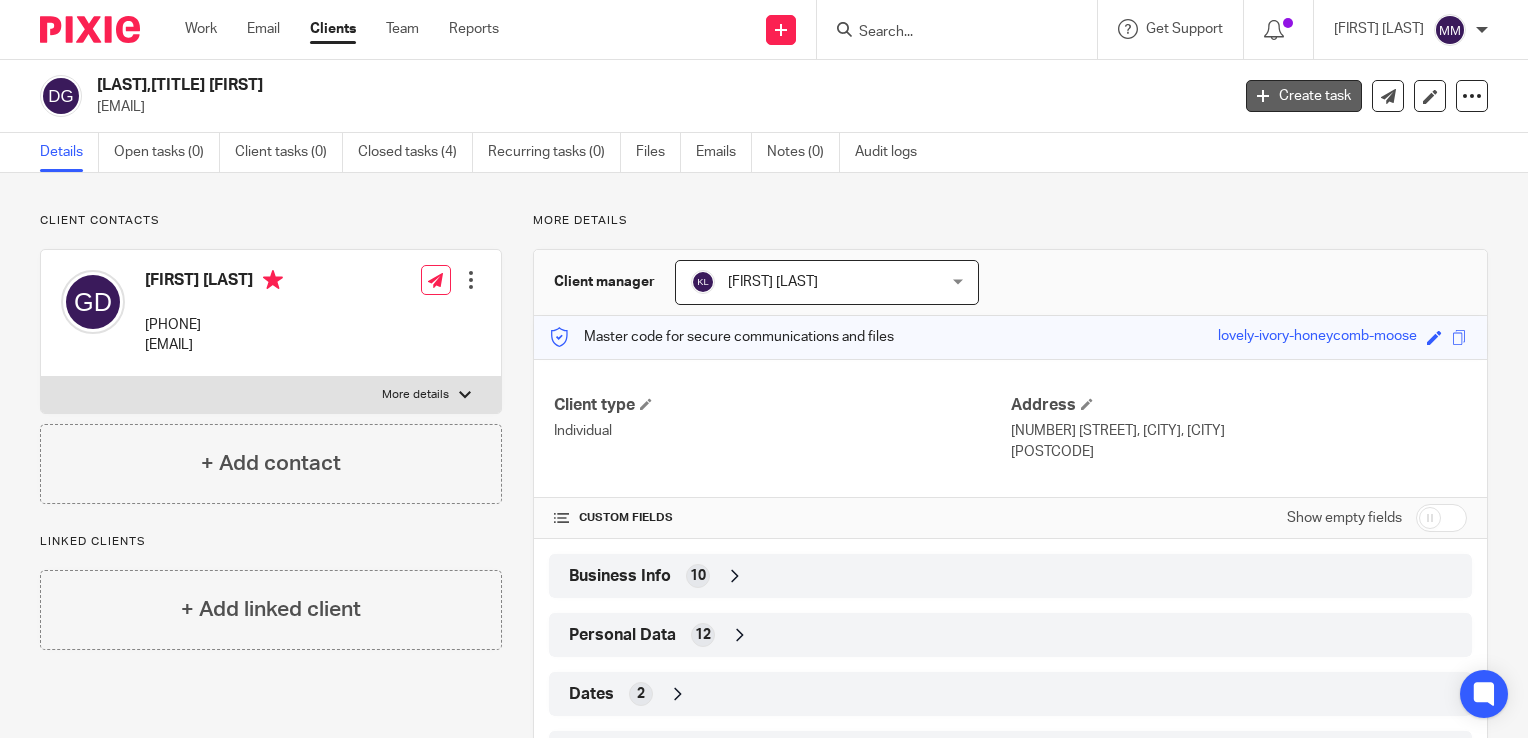 click on "Create task" at bounding box center (1304, 96) 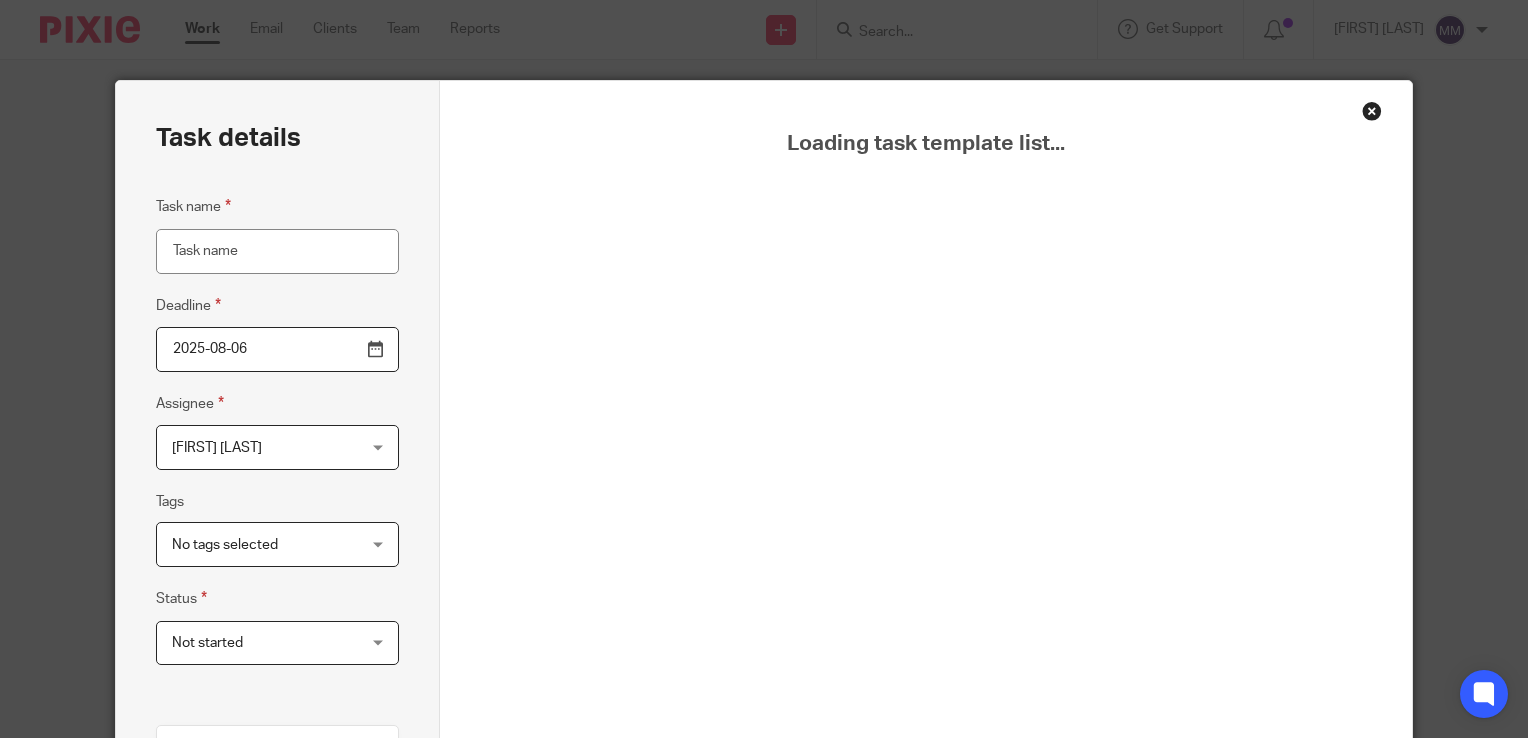 scroll, scrollTop: 0, scrollLeft: 0, axis: both 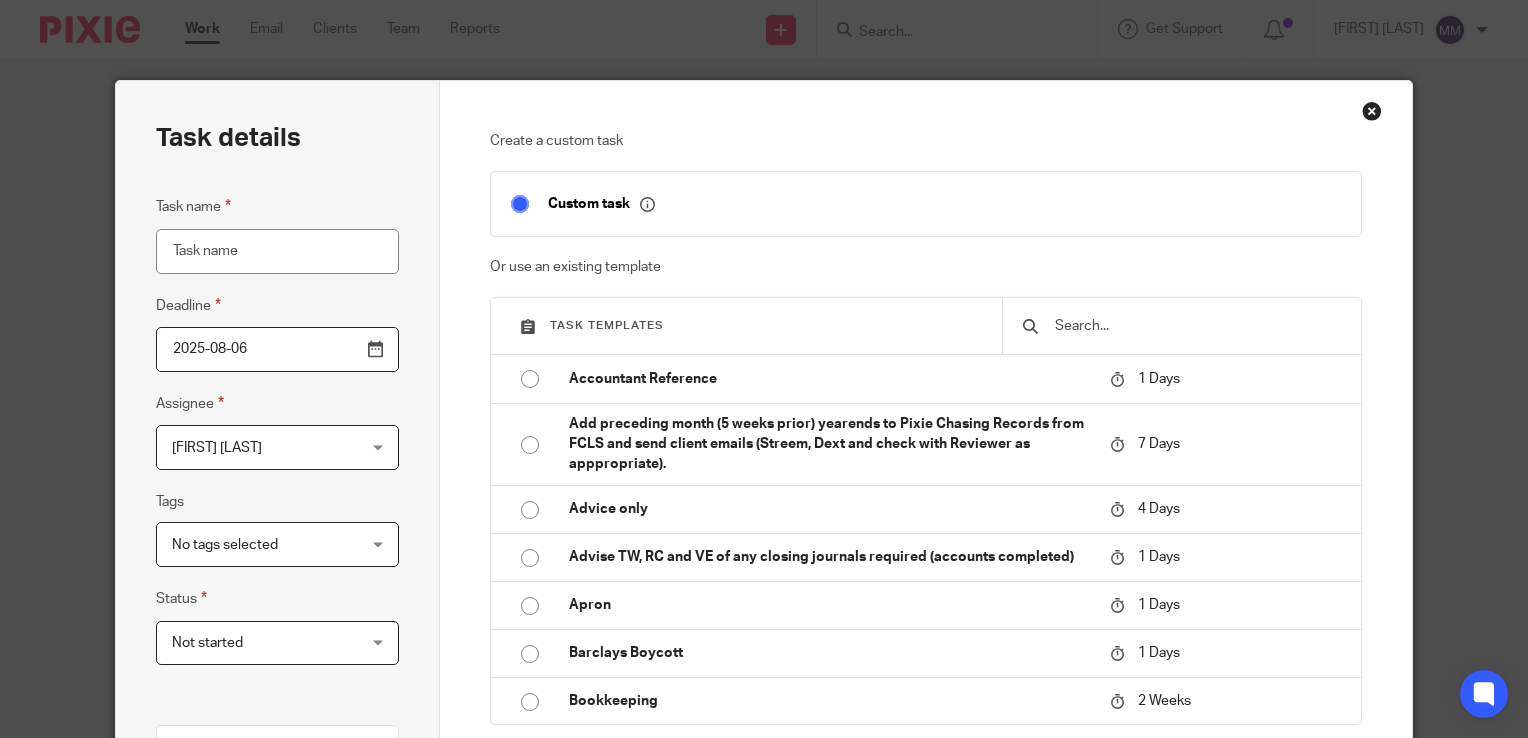 click at bounding box center [1197, 326] 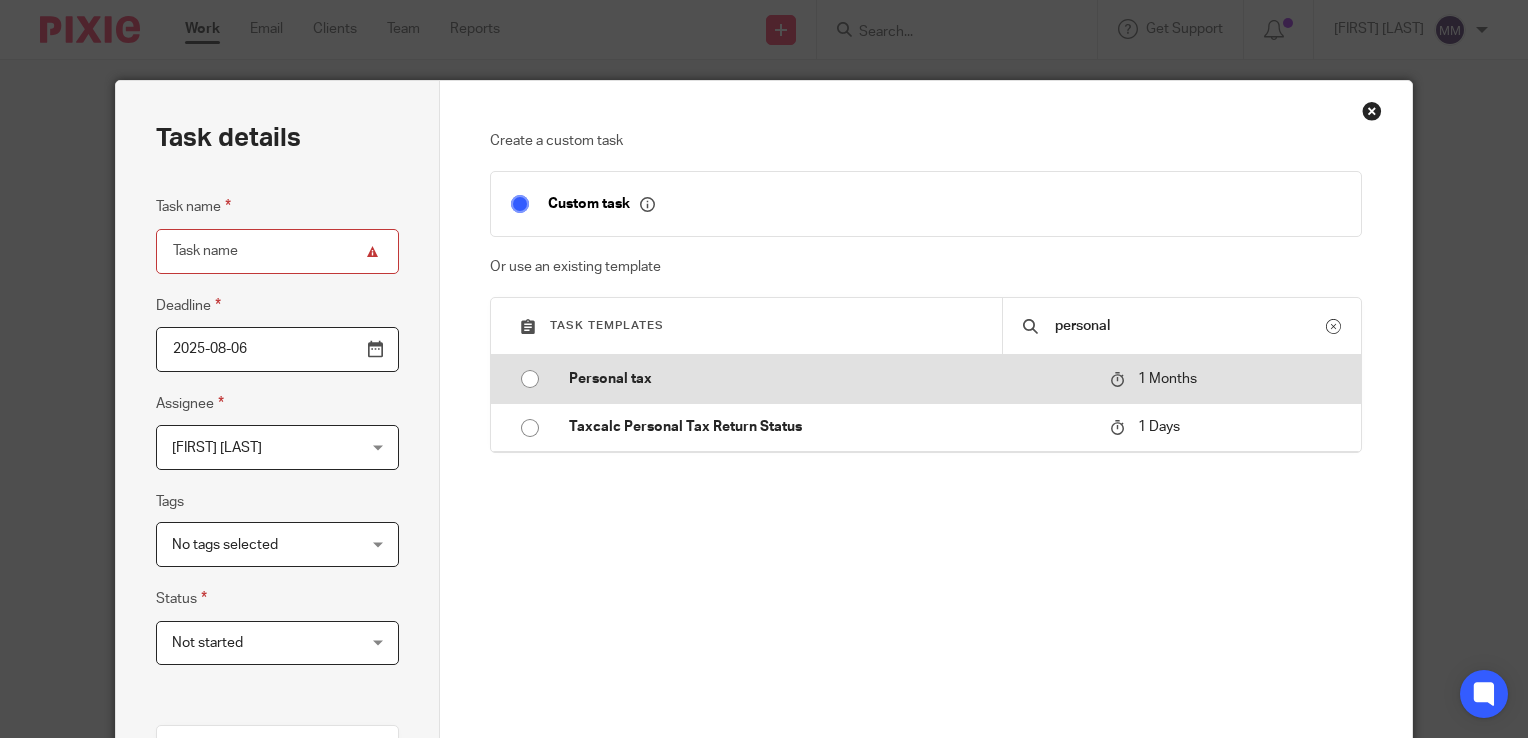 type on "personal" 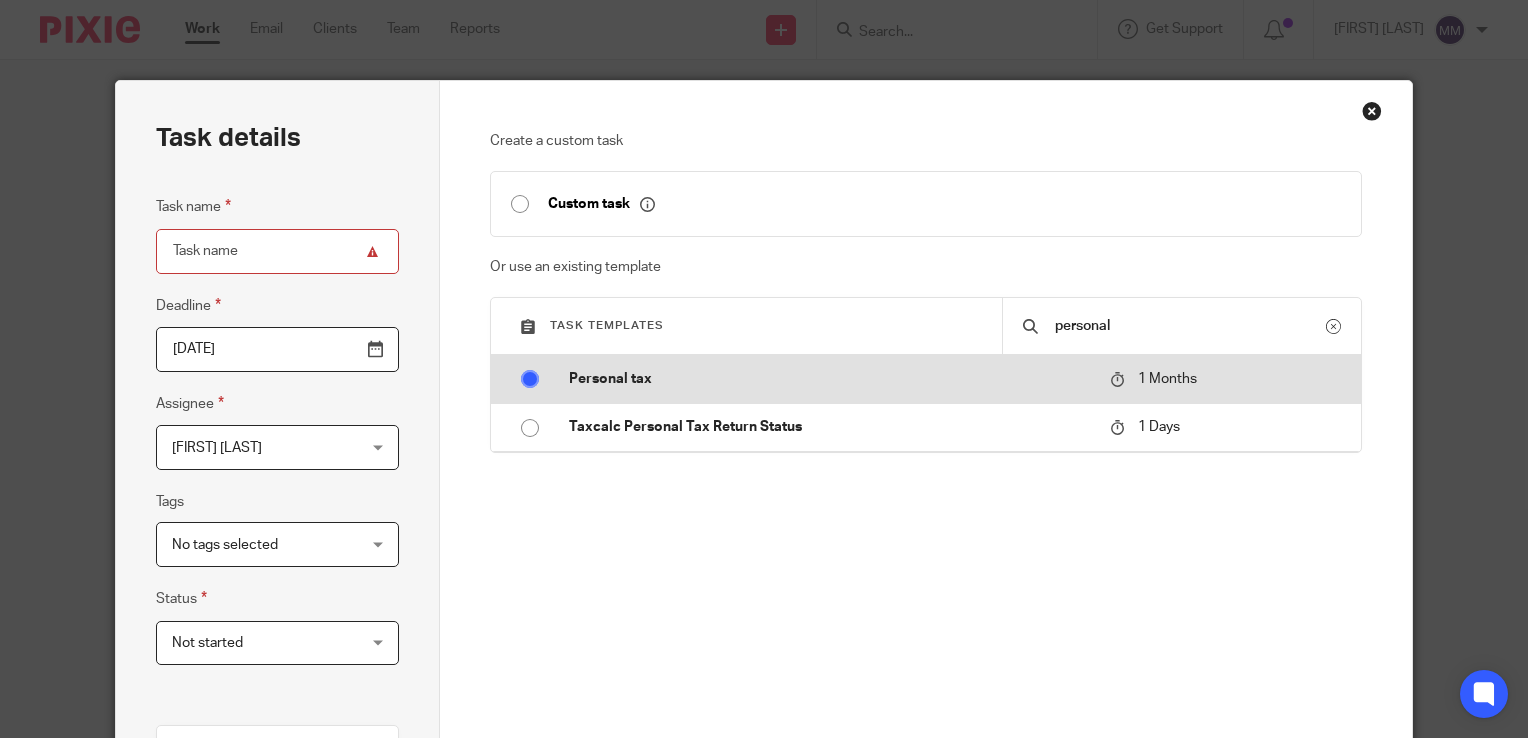 type on "Personal tax" 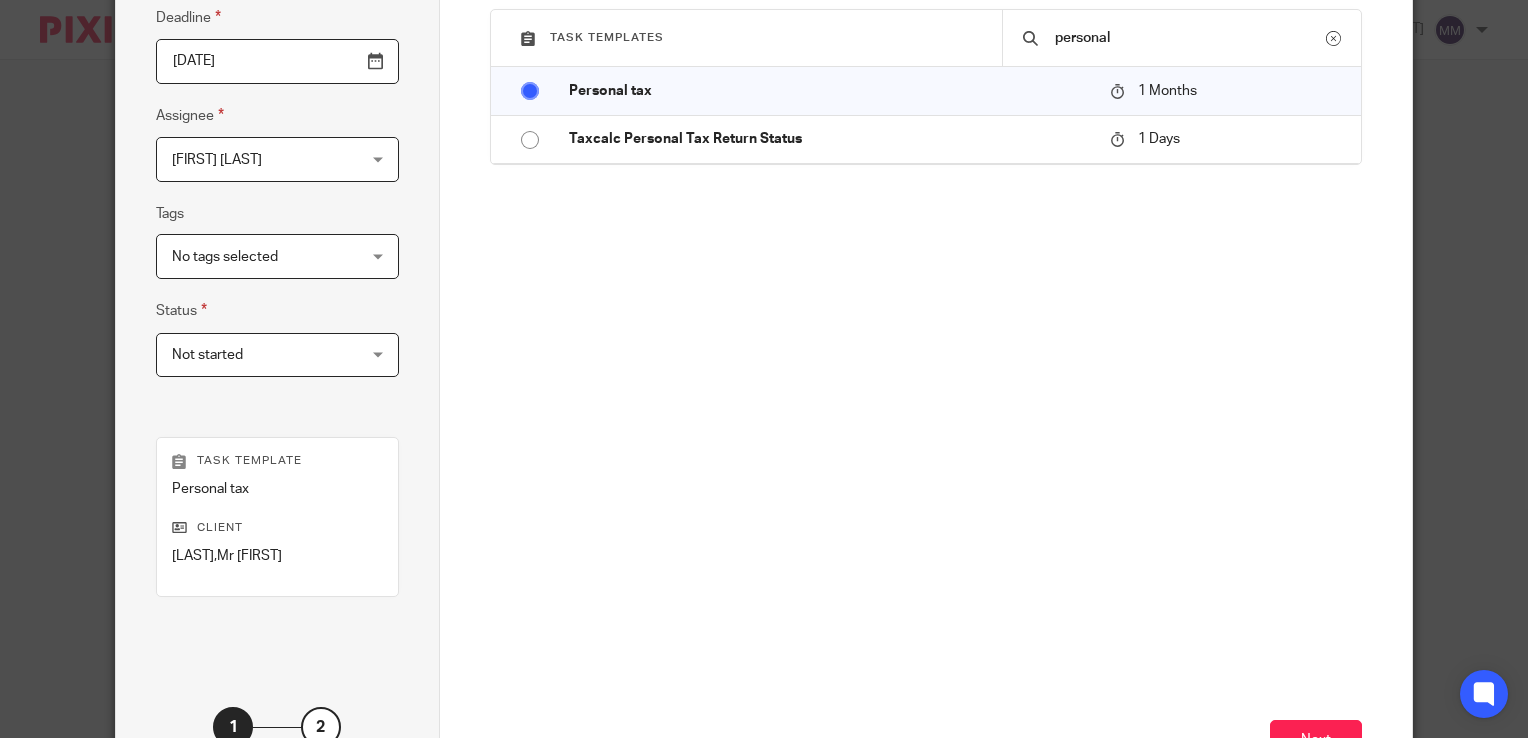 scroll, scrollTop: 291, scrollLeft: 0, axis: vertical 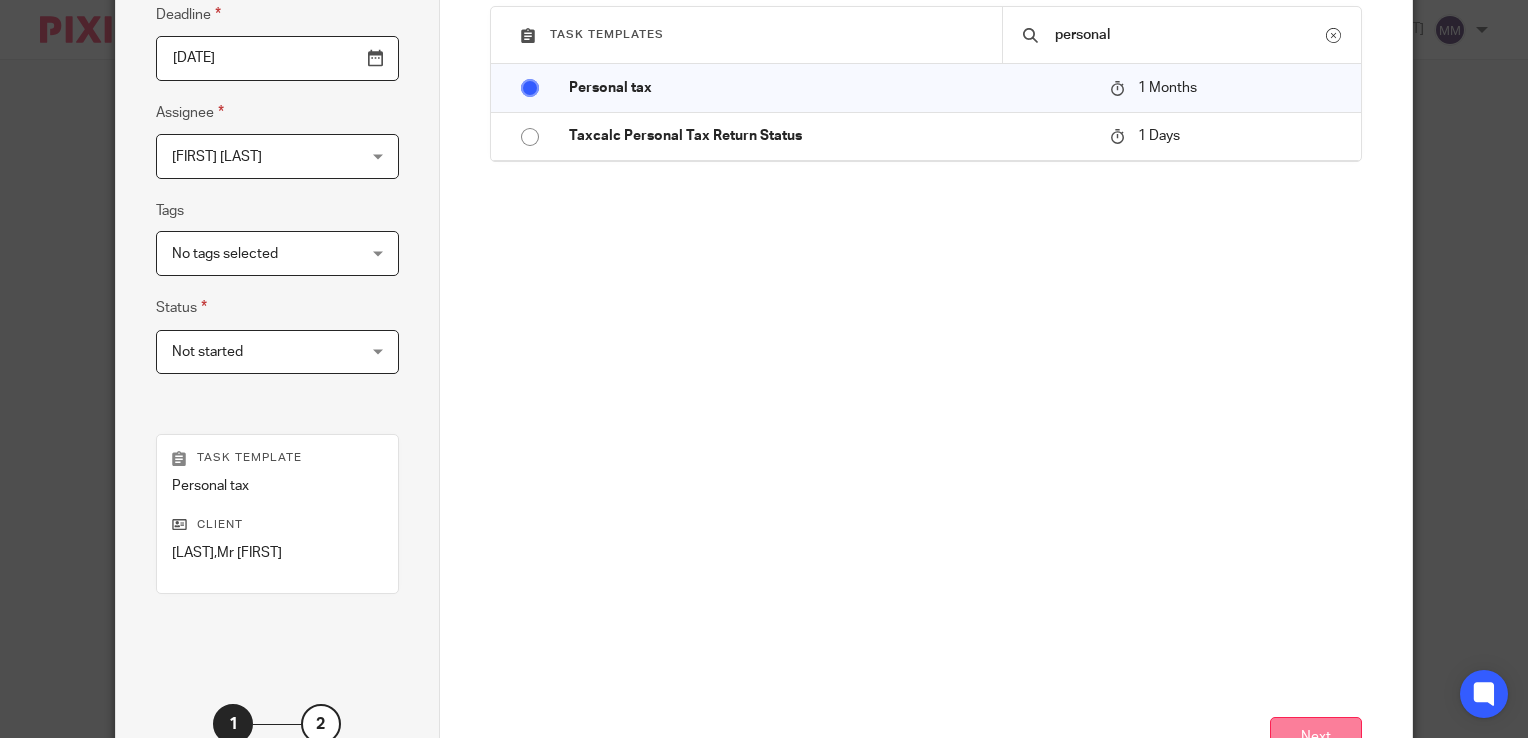 click on "Next" at bounding box center [1316, 738] 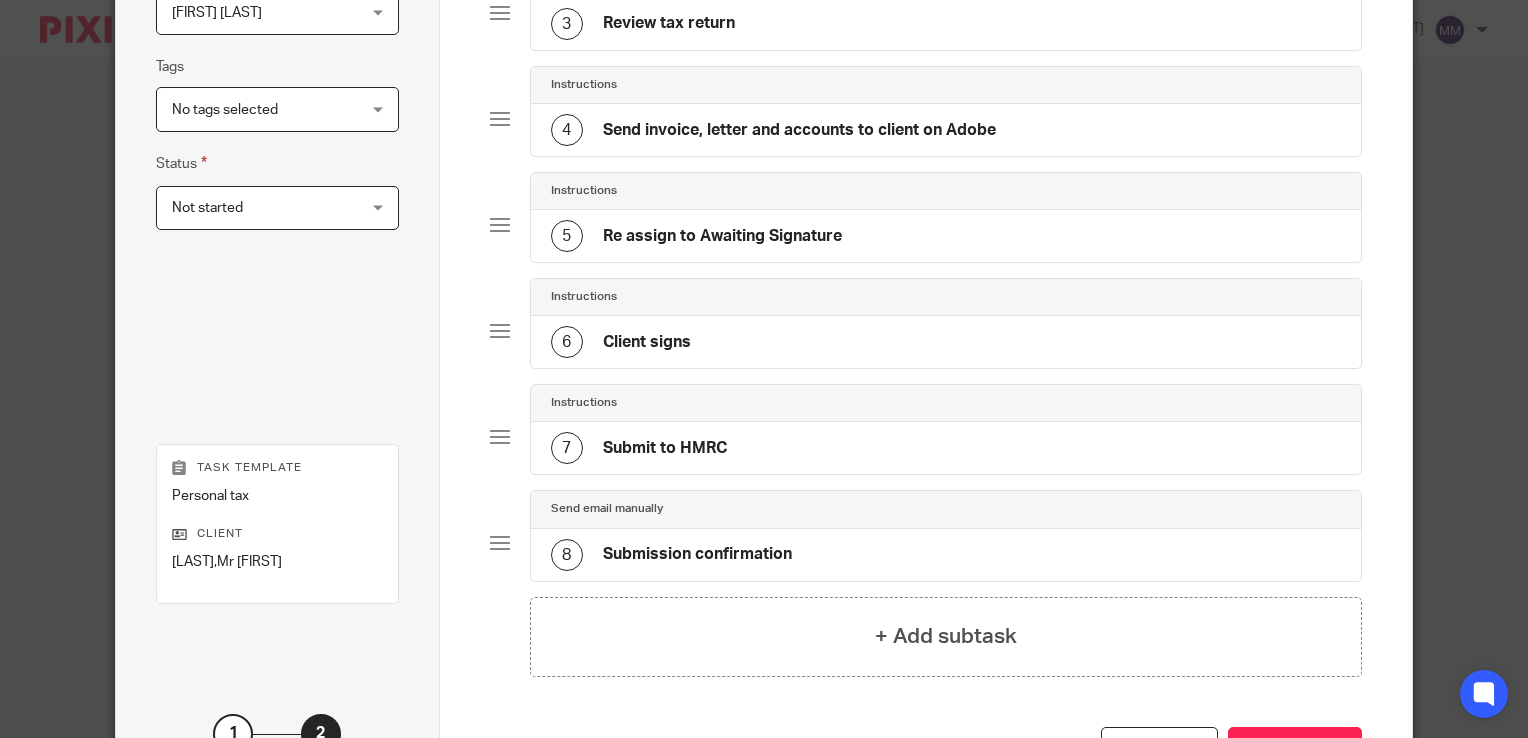 scroll, scrollTop: 436, scrollLeft: 0, axis: vertical 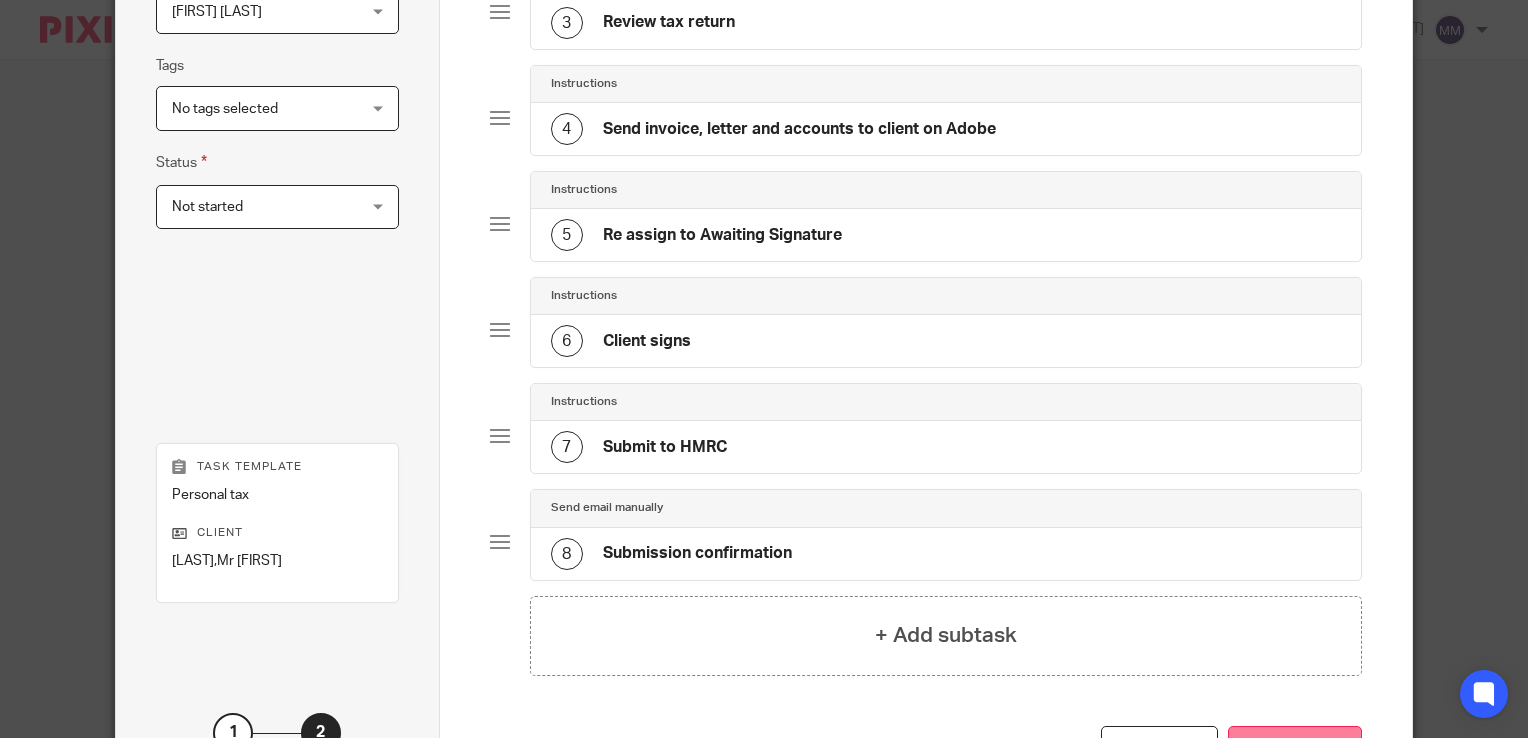 click on "Create task" at bounding box center [1295, 747] 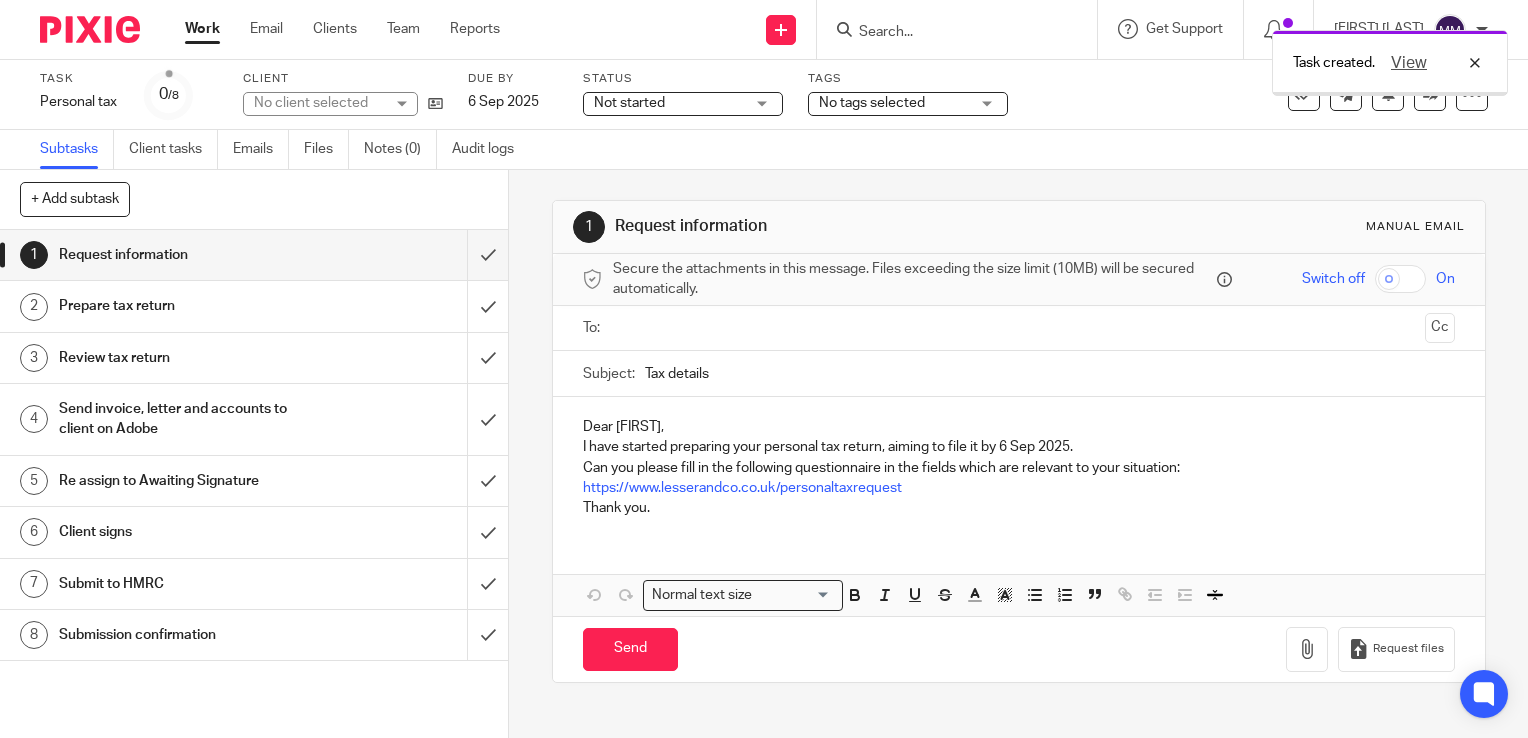 scroll, scrollTop: 0, scrollLeft: 0, axis: both 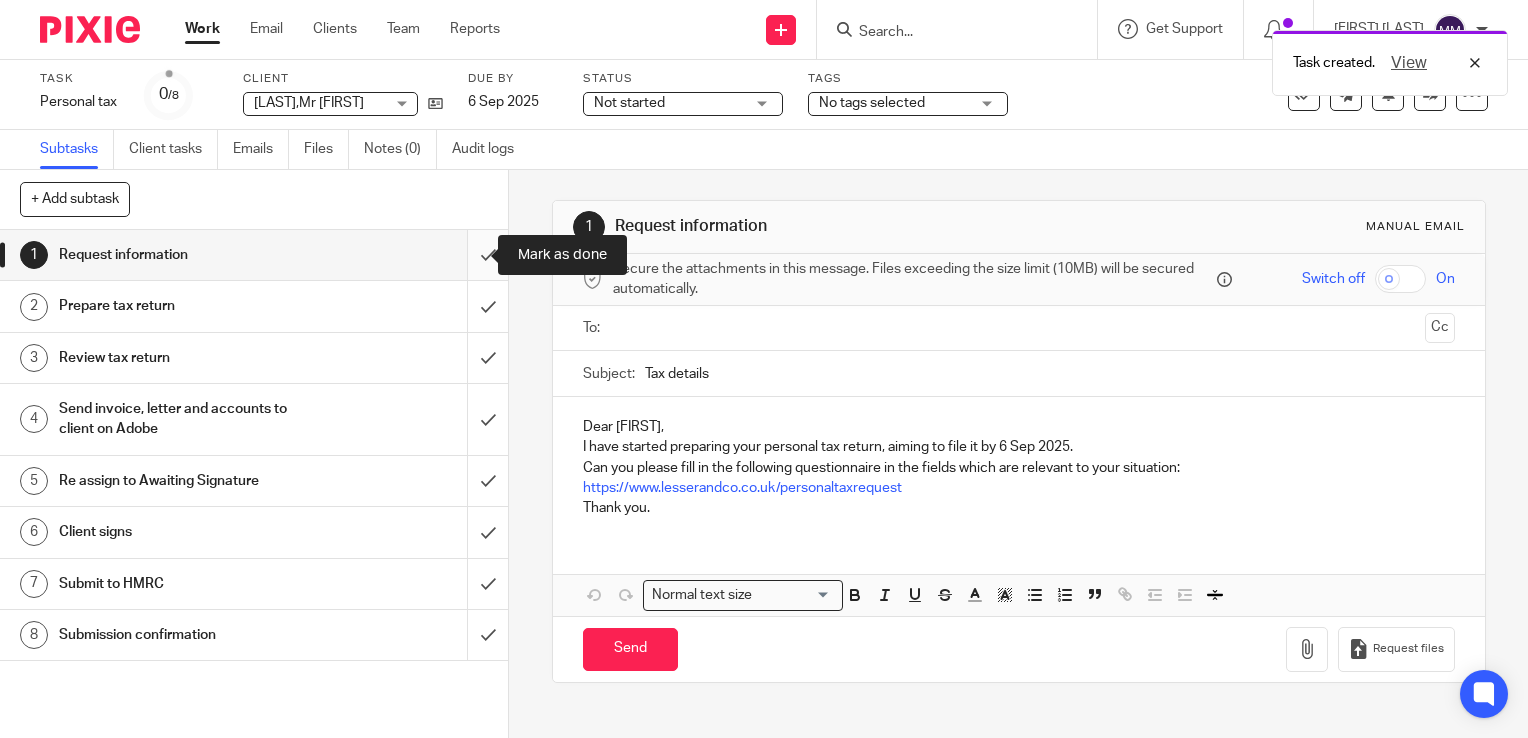 click at bounding box center (254, 255) 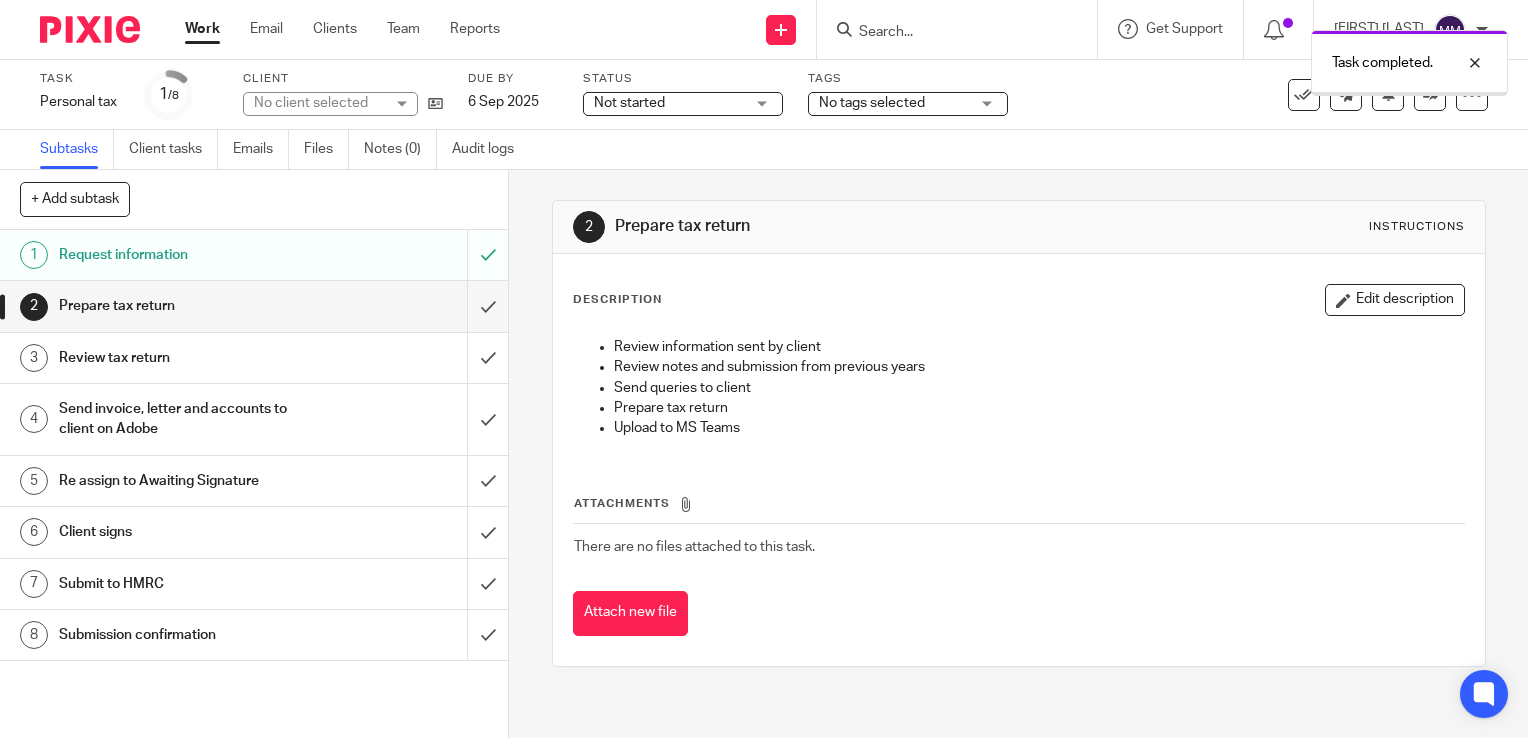 scroll, scrollTop: 0, scrollLeft: 0, axis: both 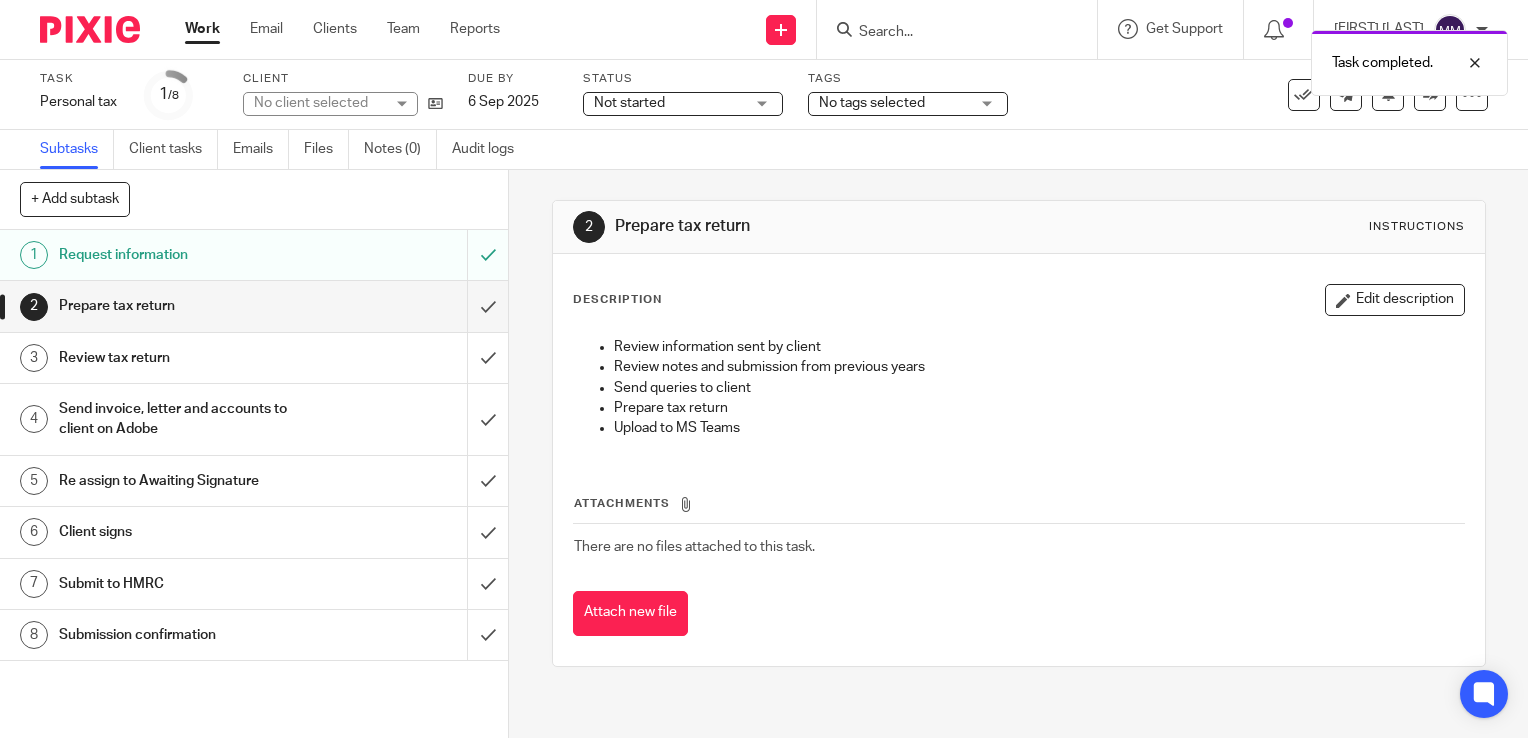 click at bounding box center [254, 306] 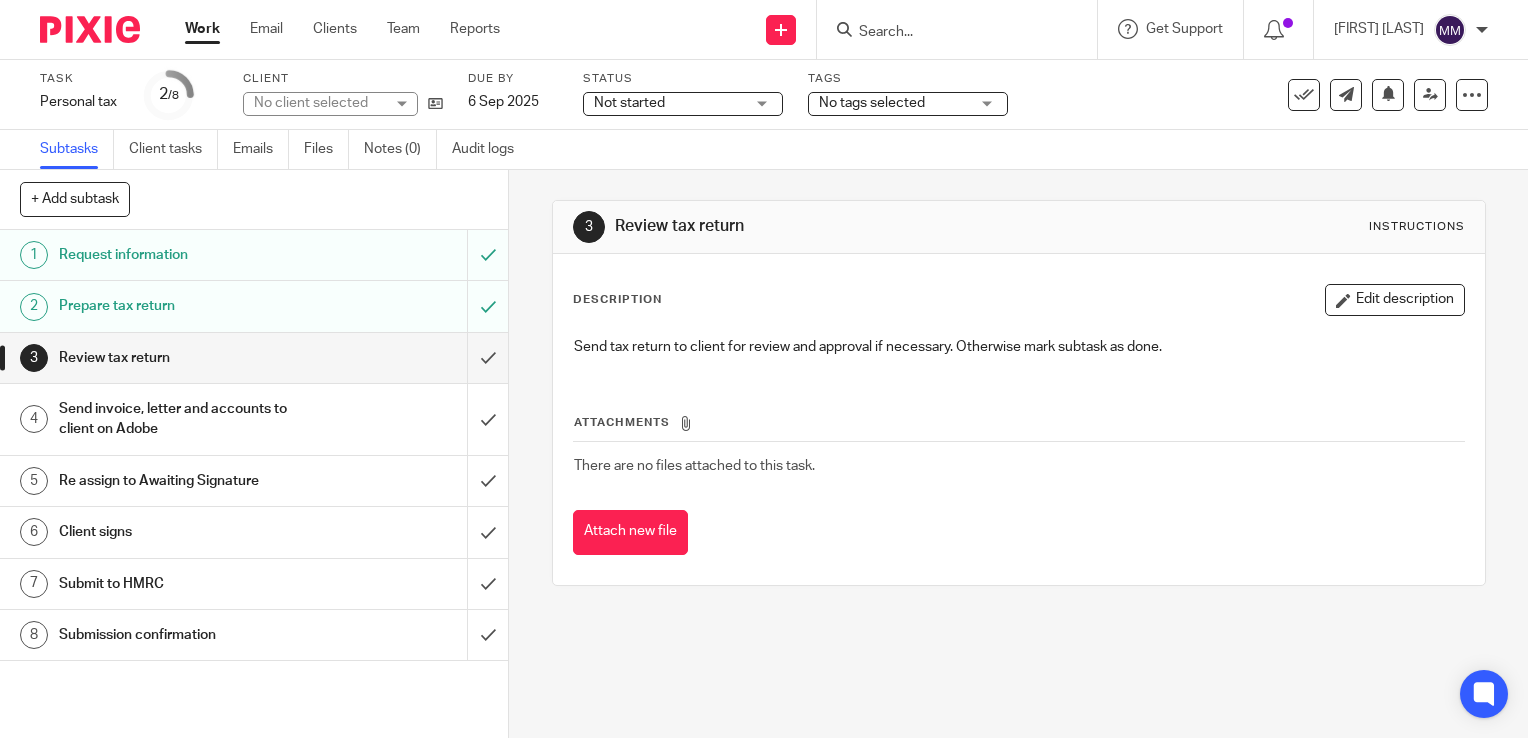 scroll, scrollTop: 0, scrollLeft: 0, axis: both 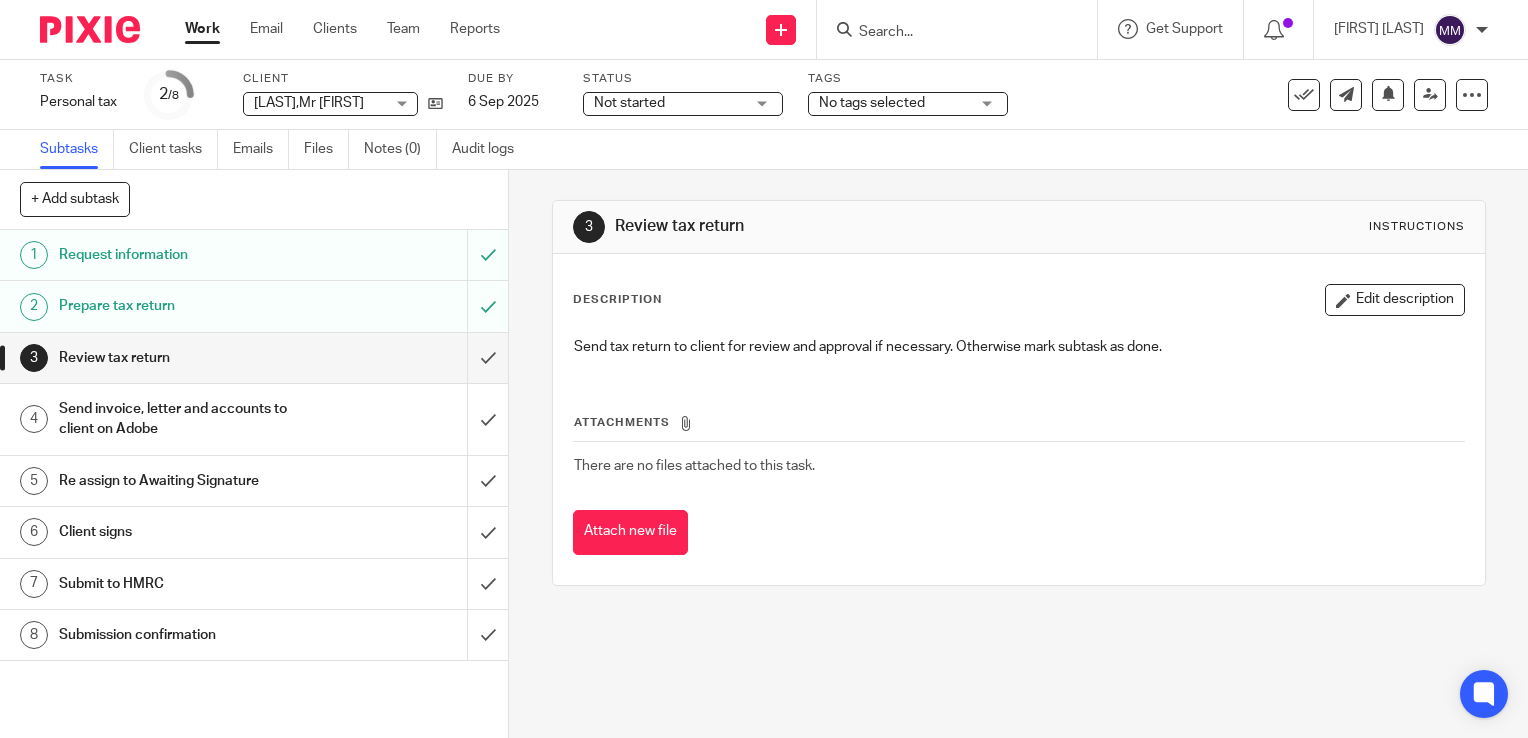 click at bounding box center [90, 29] 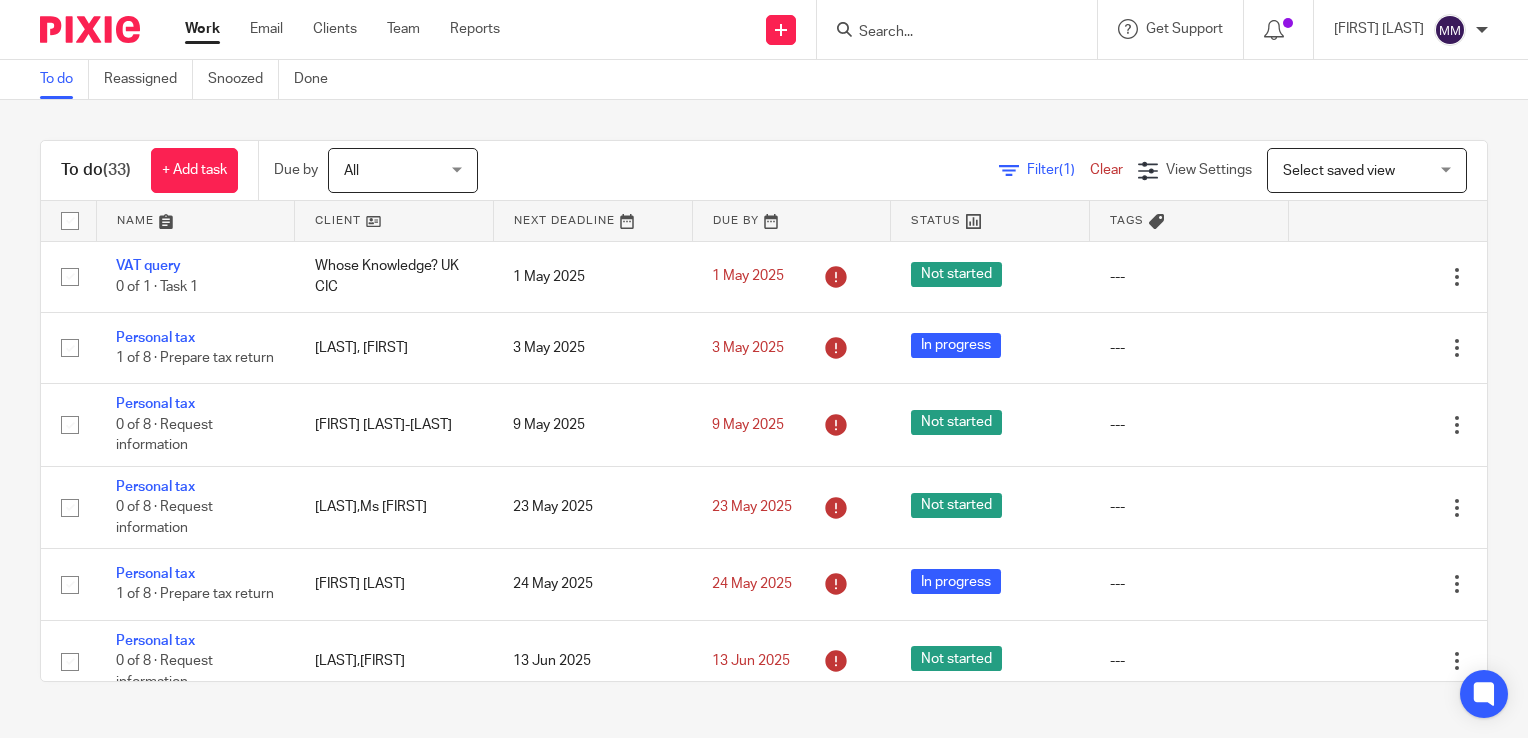scroll, scrollTop: 0, scrollLeft: 0, axis: both 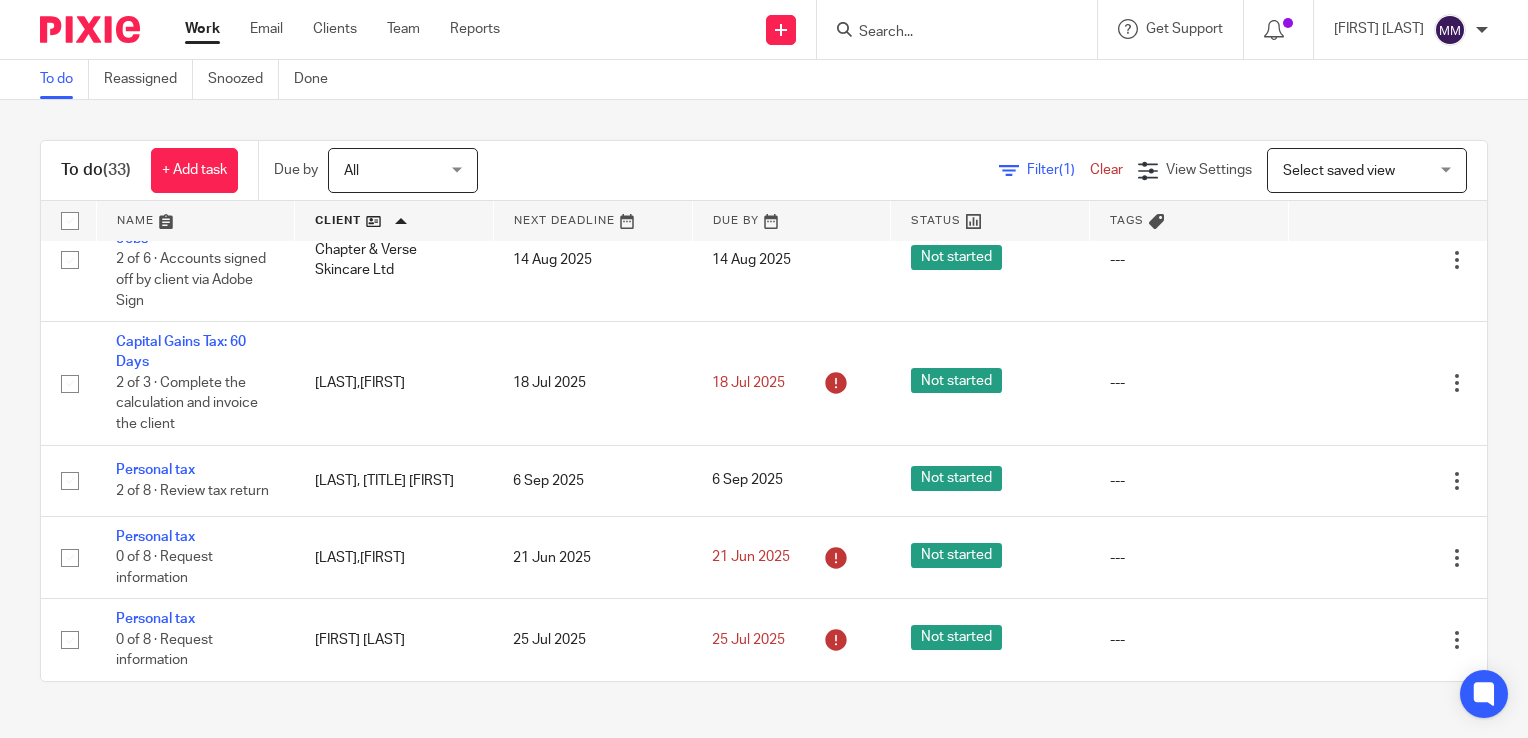 click at bounding box center [957, 29] 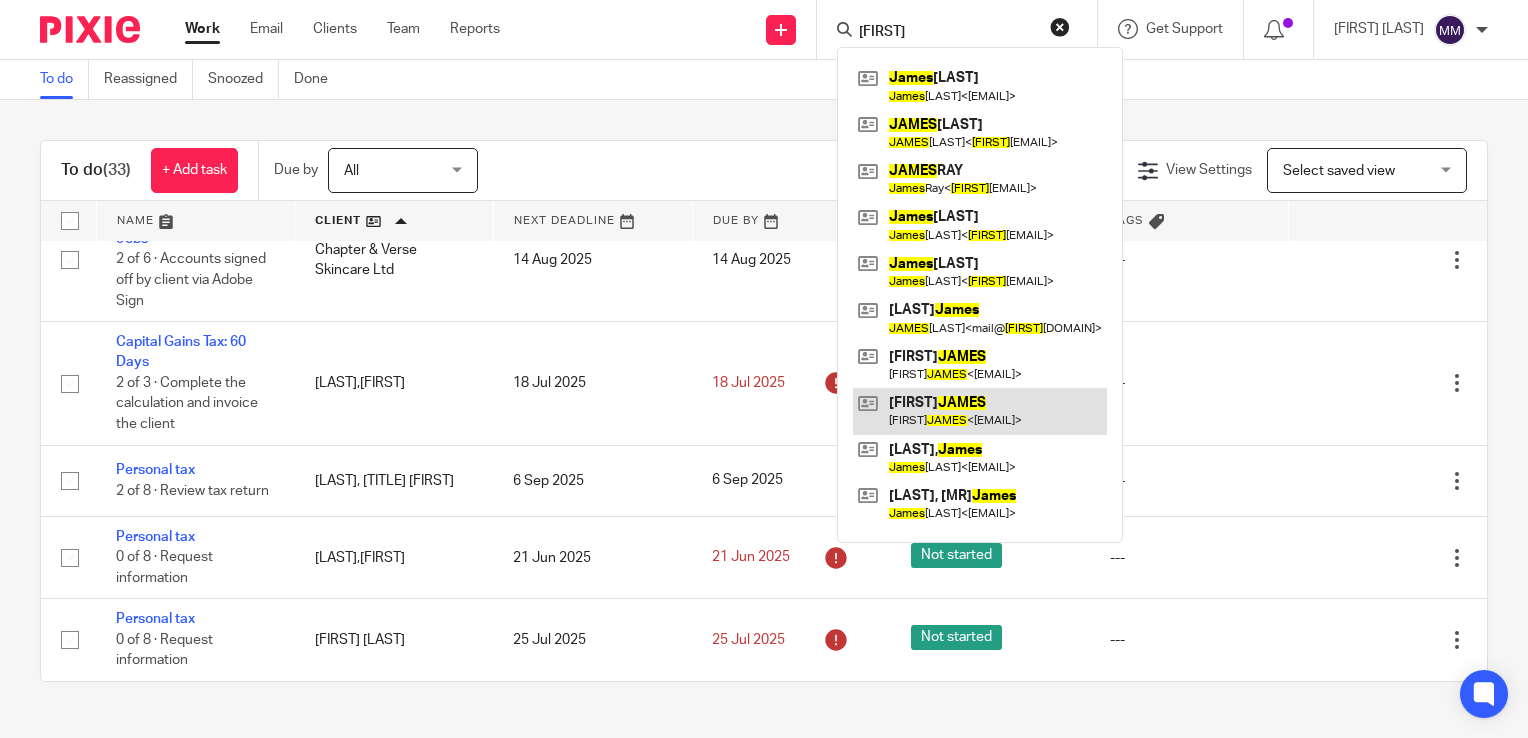 type on "james" 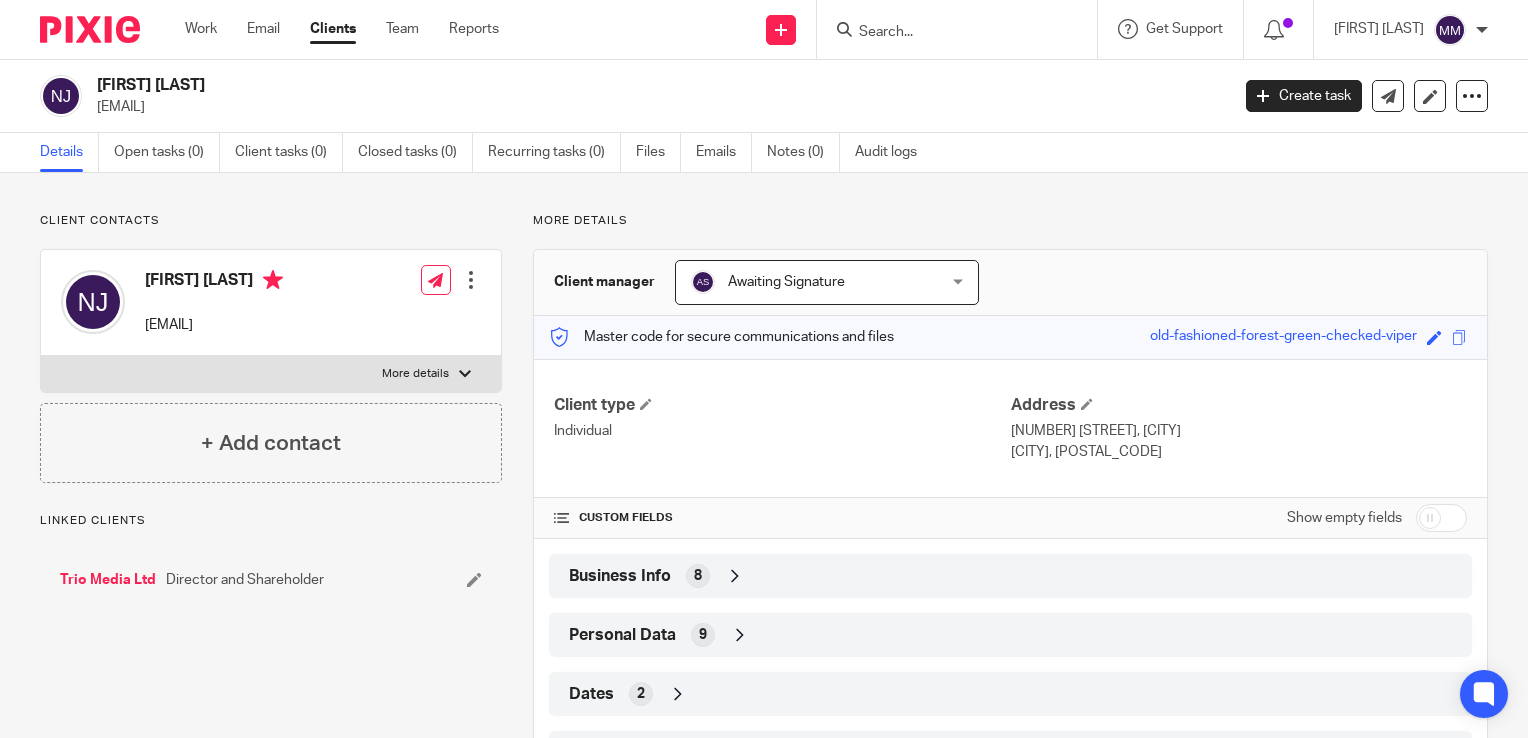 scroll, scrollTop: 0, scrollLeft: 0, axis: both 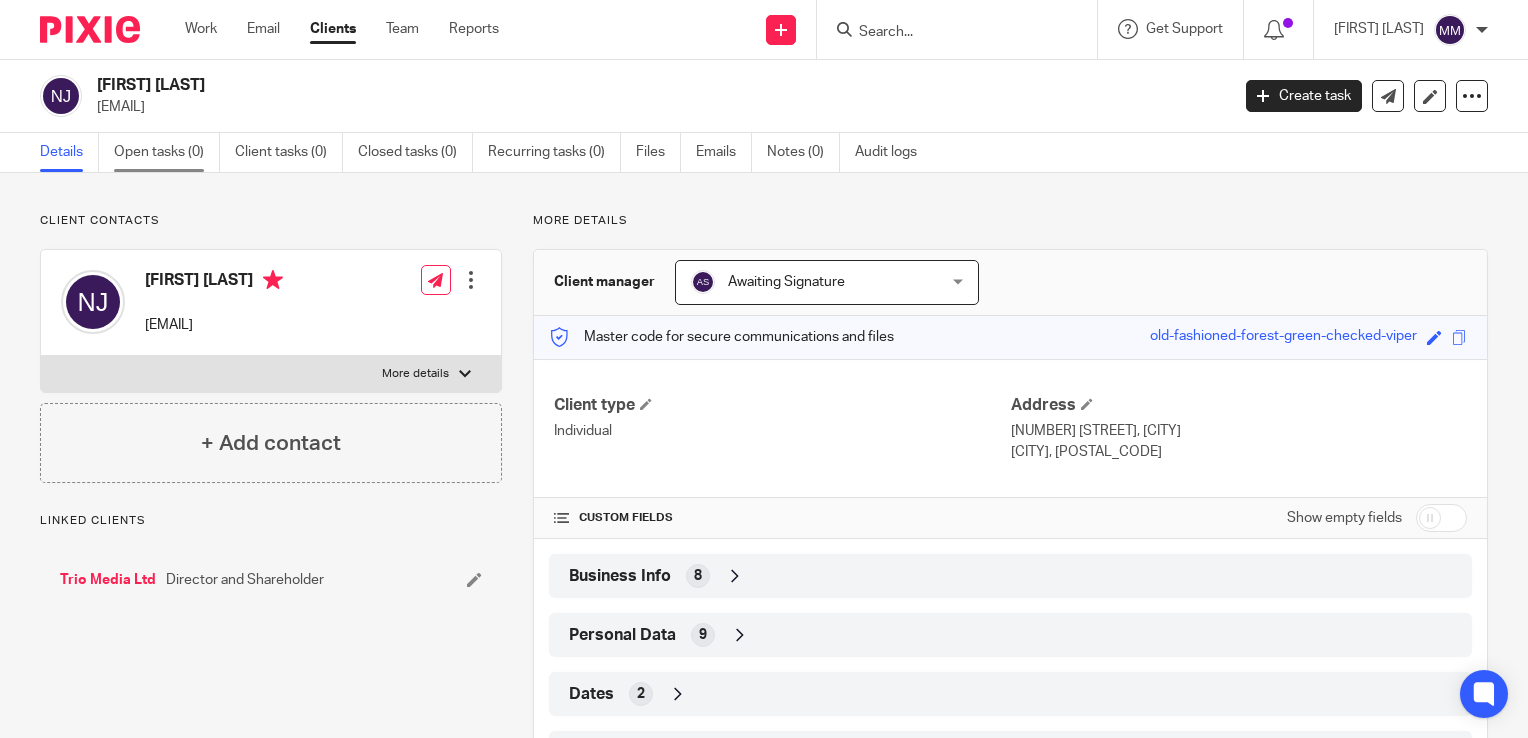 click on "Open tasks (0)" at bounding box center (167, 152) 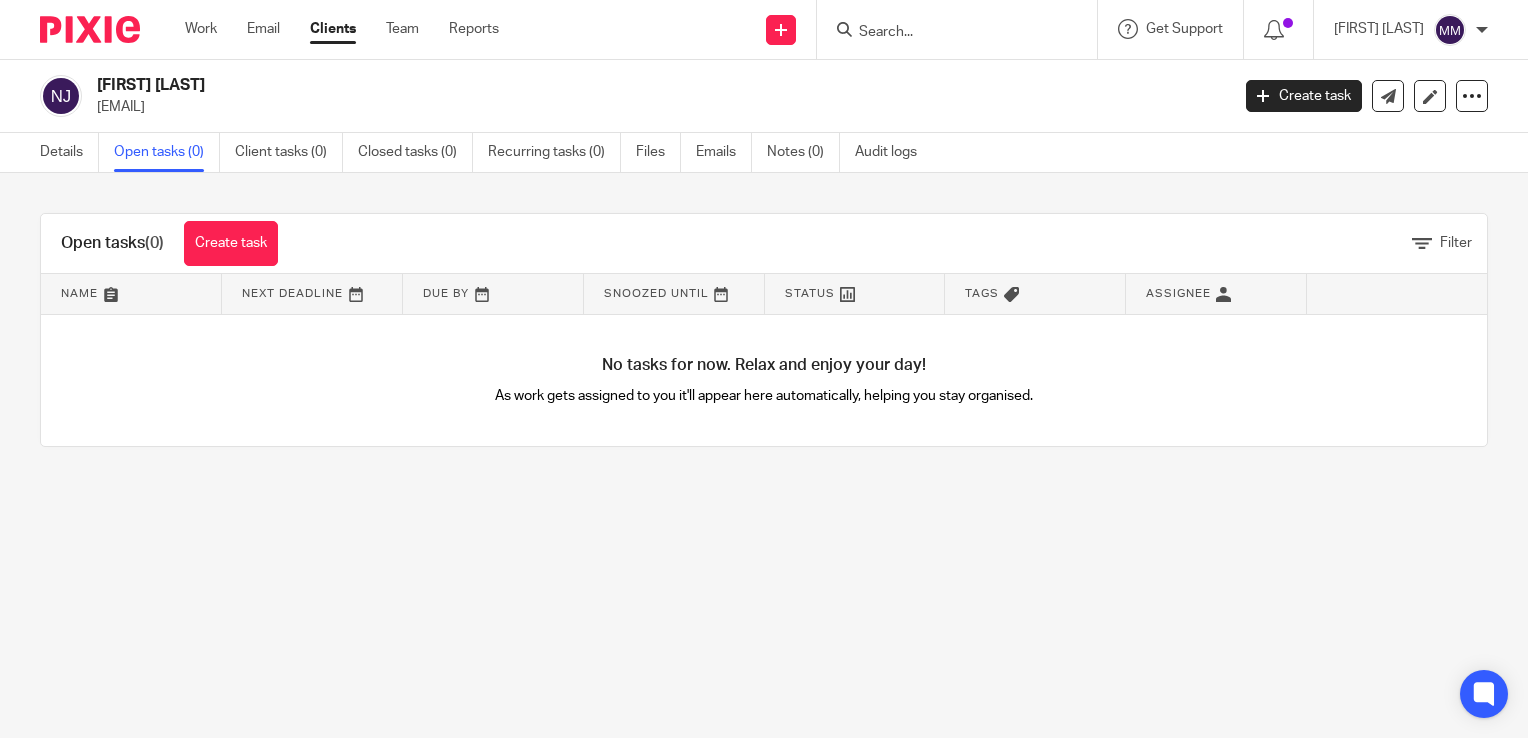 scroll, scrollTop: 0, scrollLeft: 0, axis: both 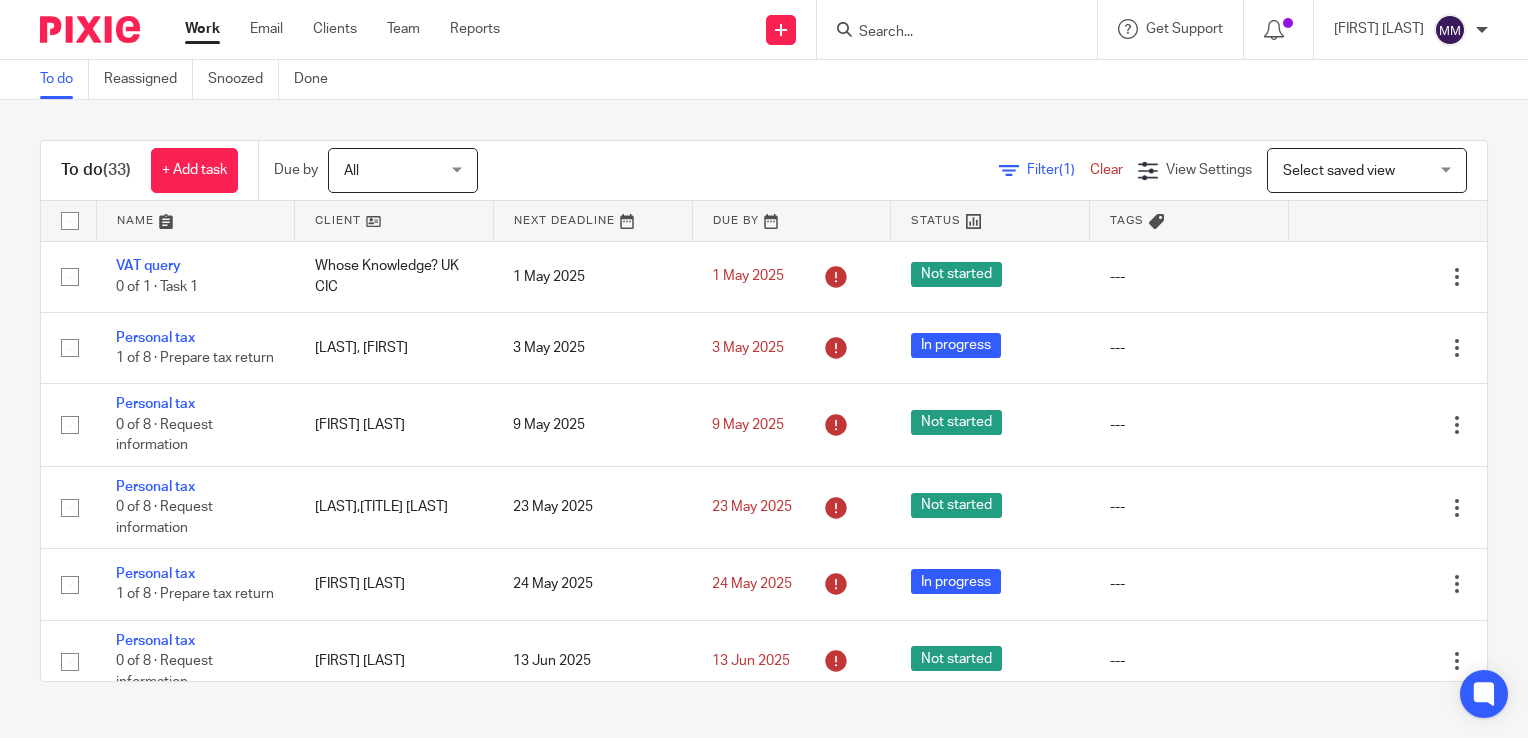 click at bounding box center (394, 221) 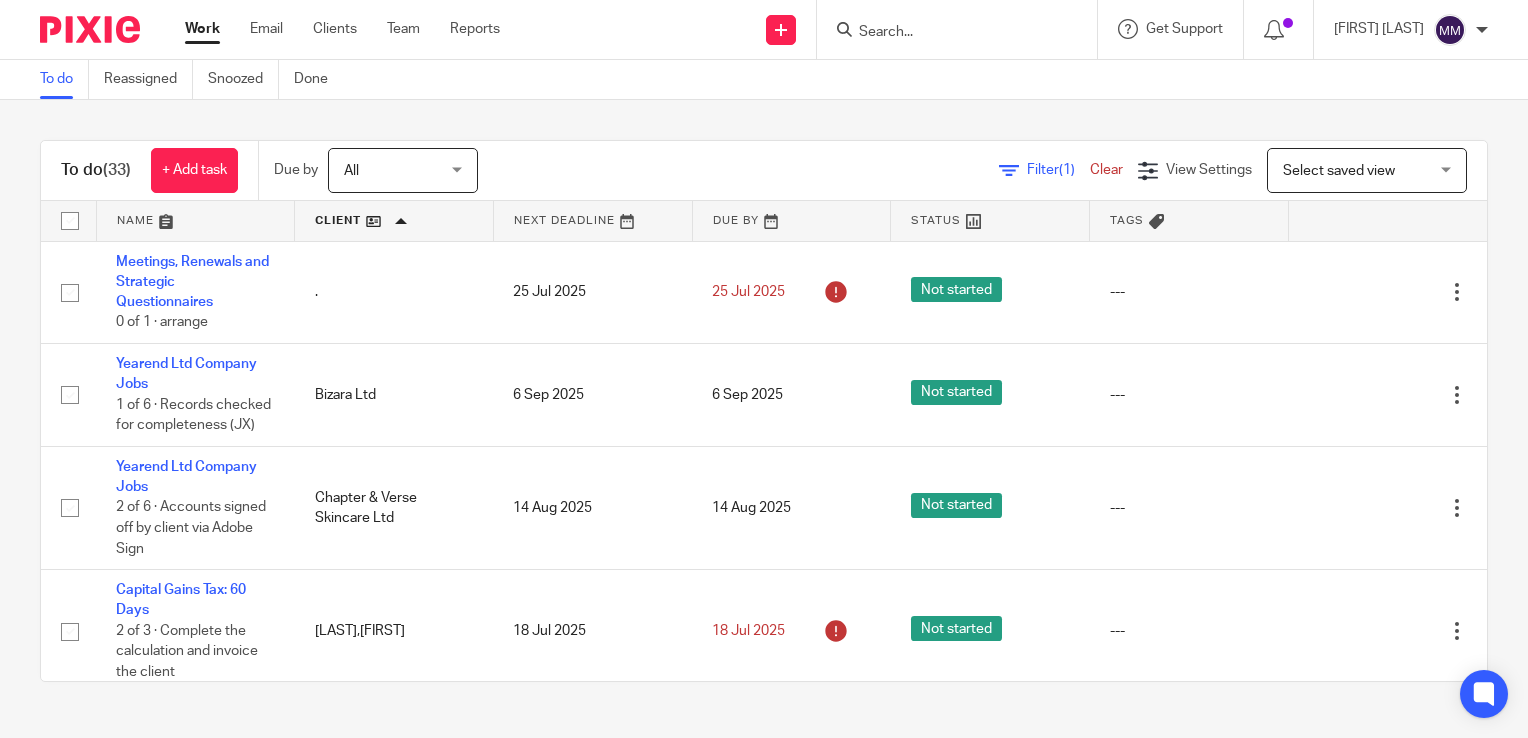 scroll, scrollTop: 0, scrollLeft: 0, axis: both 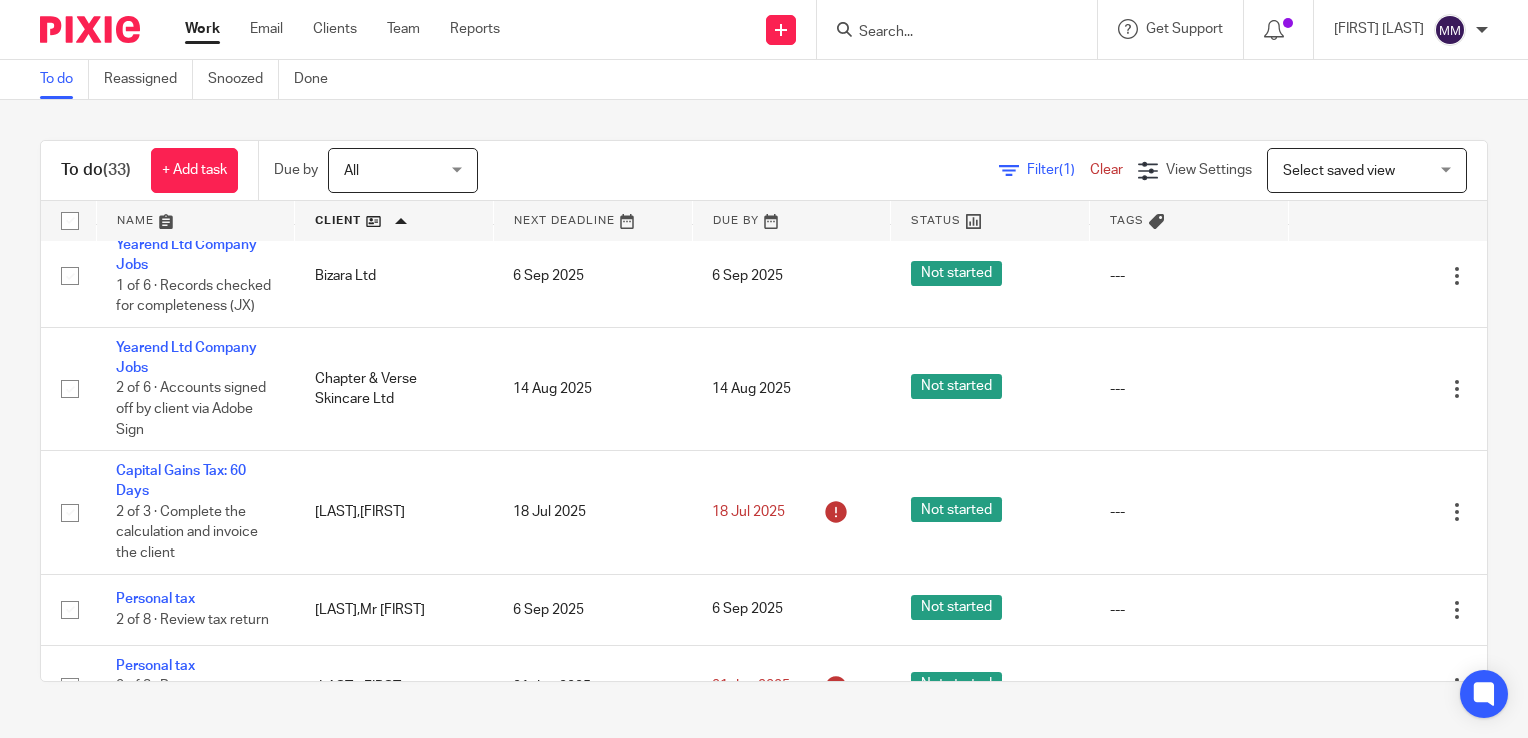 click on "To do
(33)
+ Add task
Due by
All
All
Today
Tomorrow
This week
Next week
This month
Next month
All
all     Filter
(1) Clear     View Settings   View Settings     (1) Filters   Clear   Save     Manage saved views
Select saved view
Select saved view
Select saved view
Name     Client       Next Deadline     Due By     Status   Tags
No client selected
No client selected
.
512 Design Ltd
61 George Road freehold ltd
7B
93 Grove Road Management Ltd
AA Builders Ltd" at bounding box center [764, 411] 